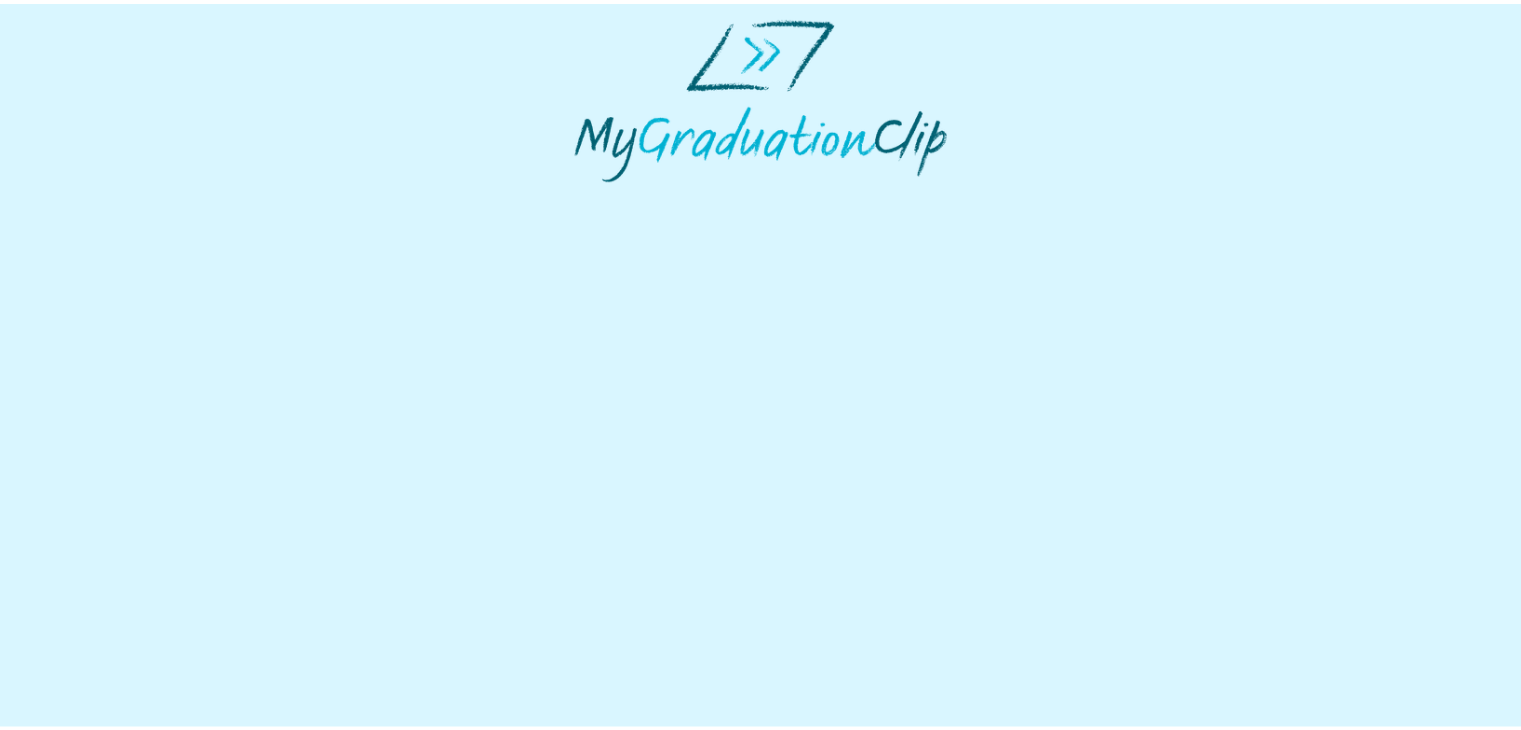 scroll, scrollTop: 0, scrollLeft: 0, axis: both 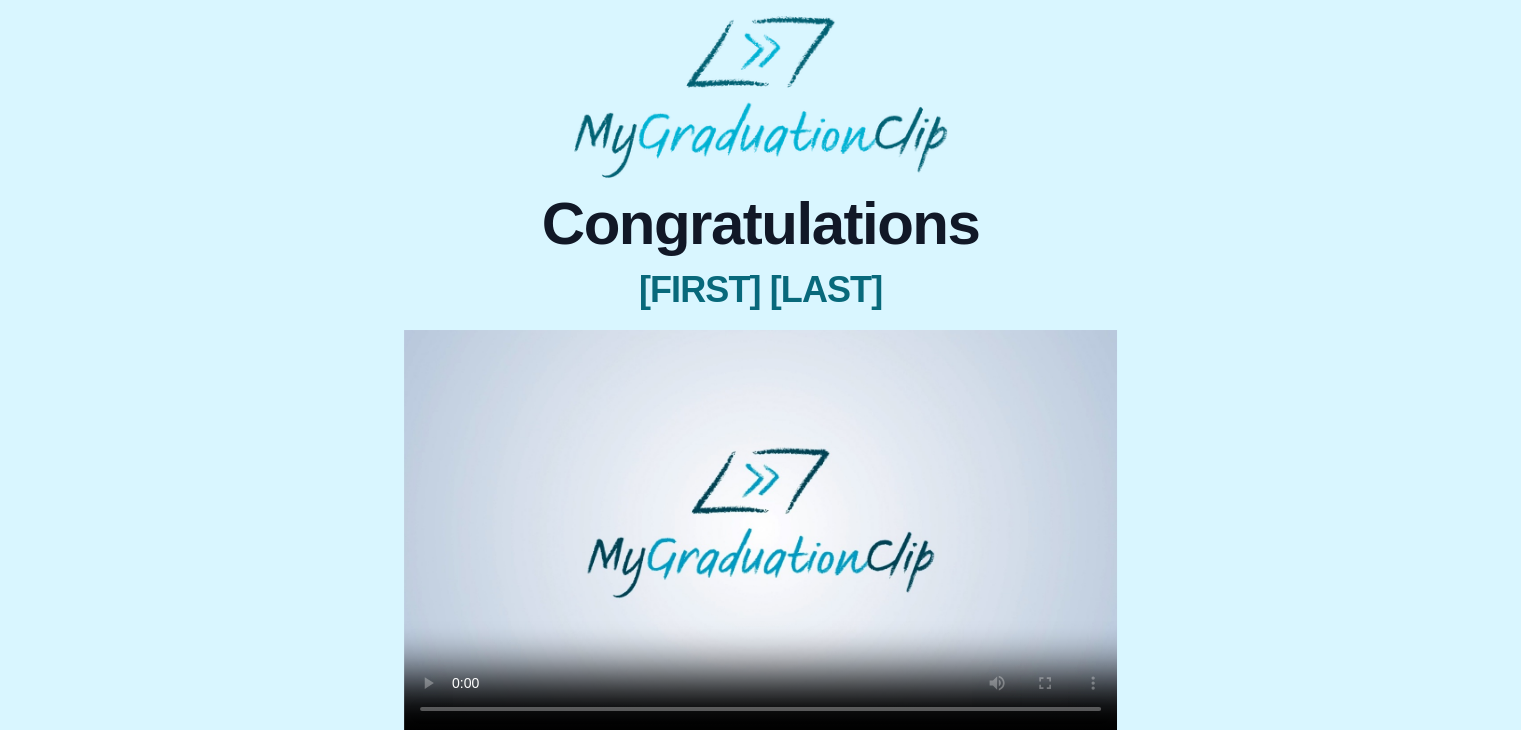 type 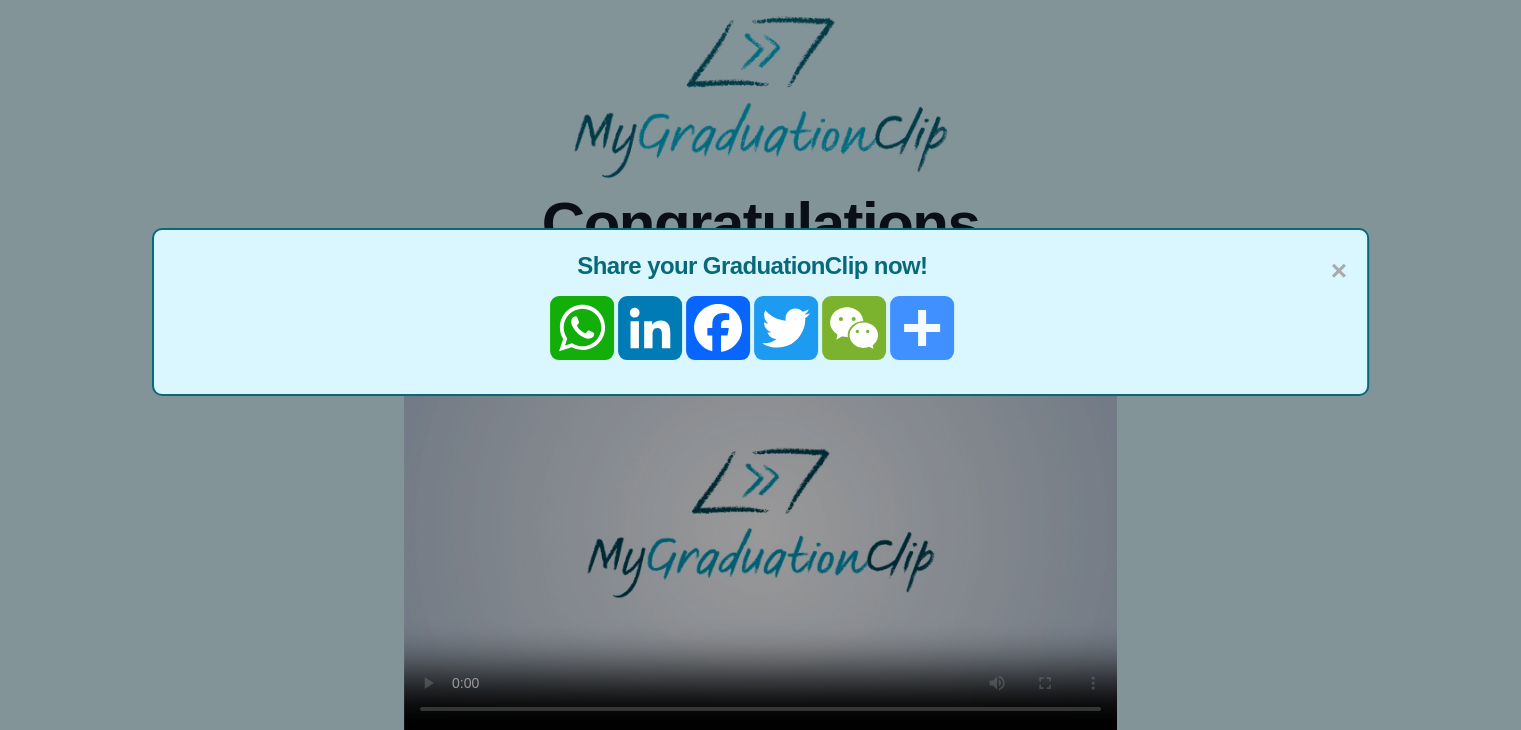 click on "Share" at bounding box center (922, 328) 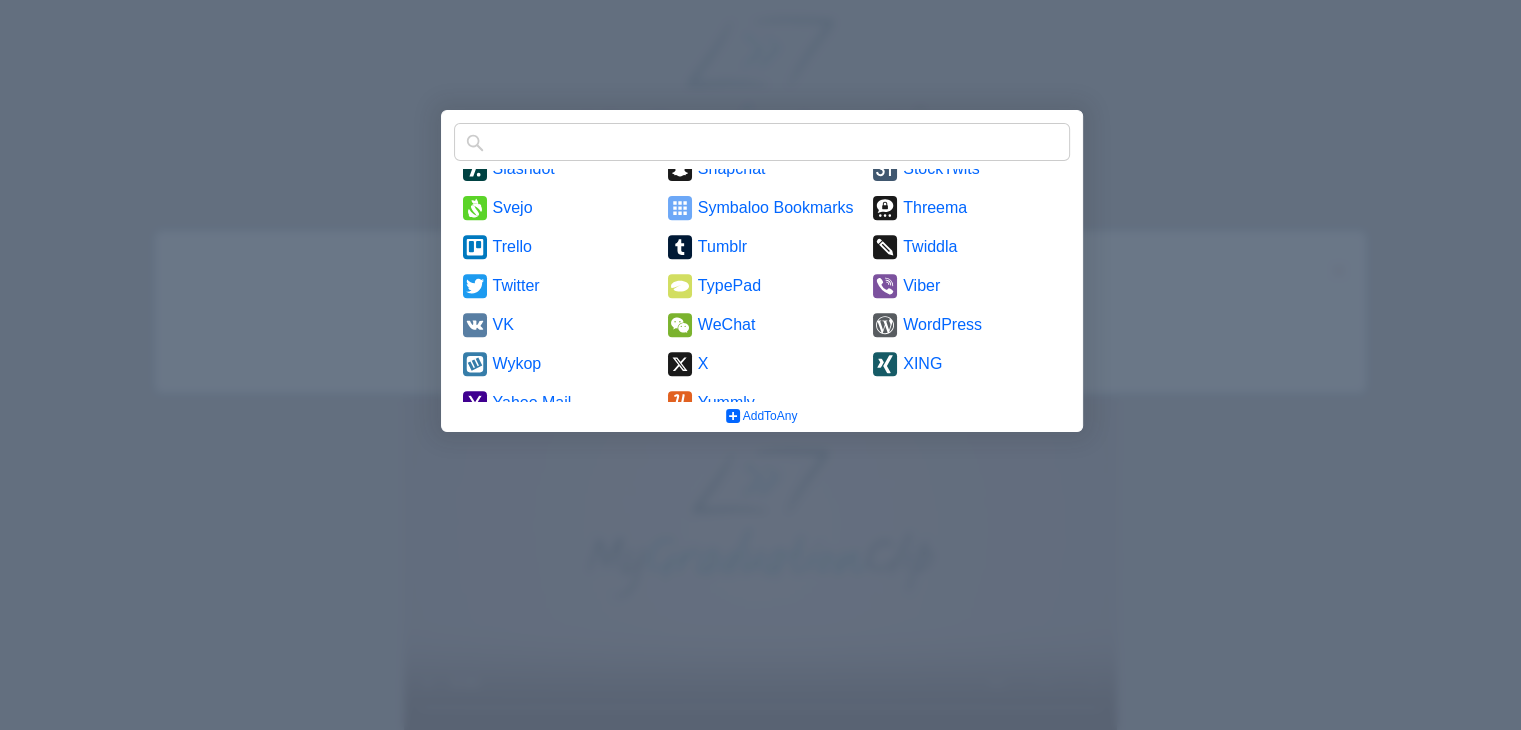 scroll, scrollTop: 934, scrollLeft: 0, axis: vertical 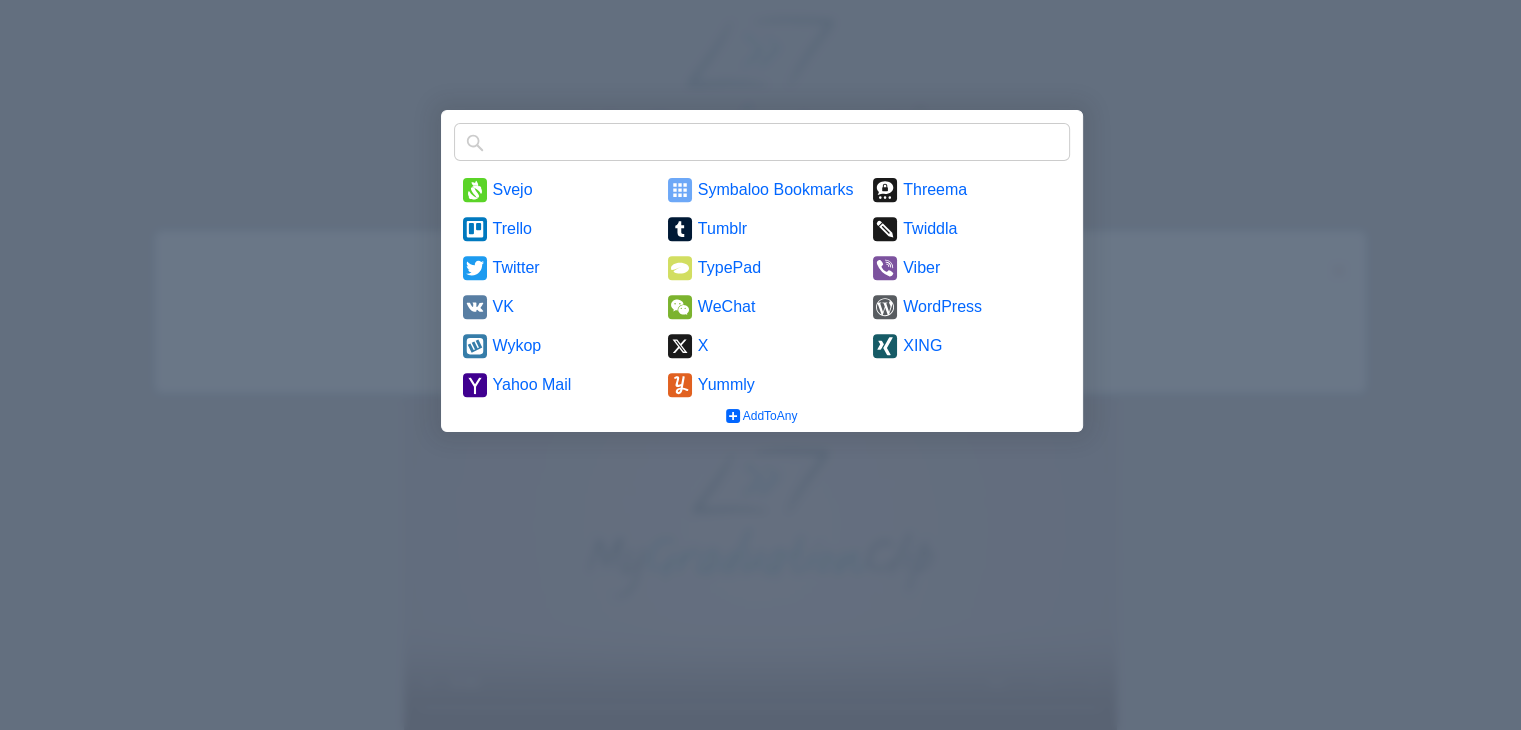 click at bounding box center [760, 365] 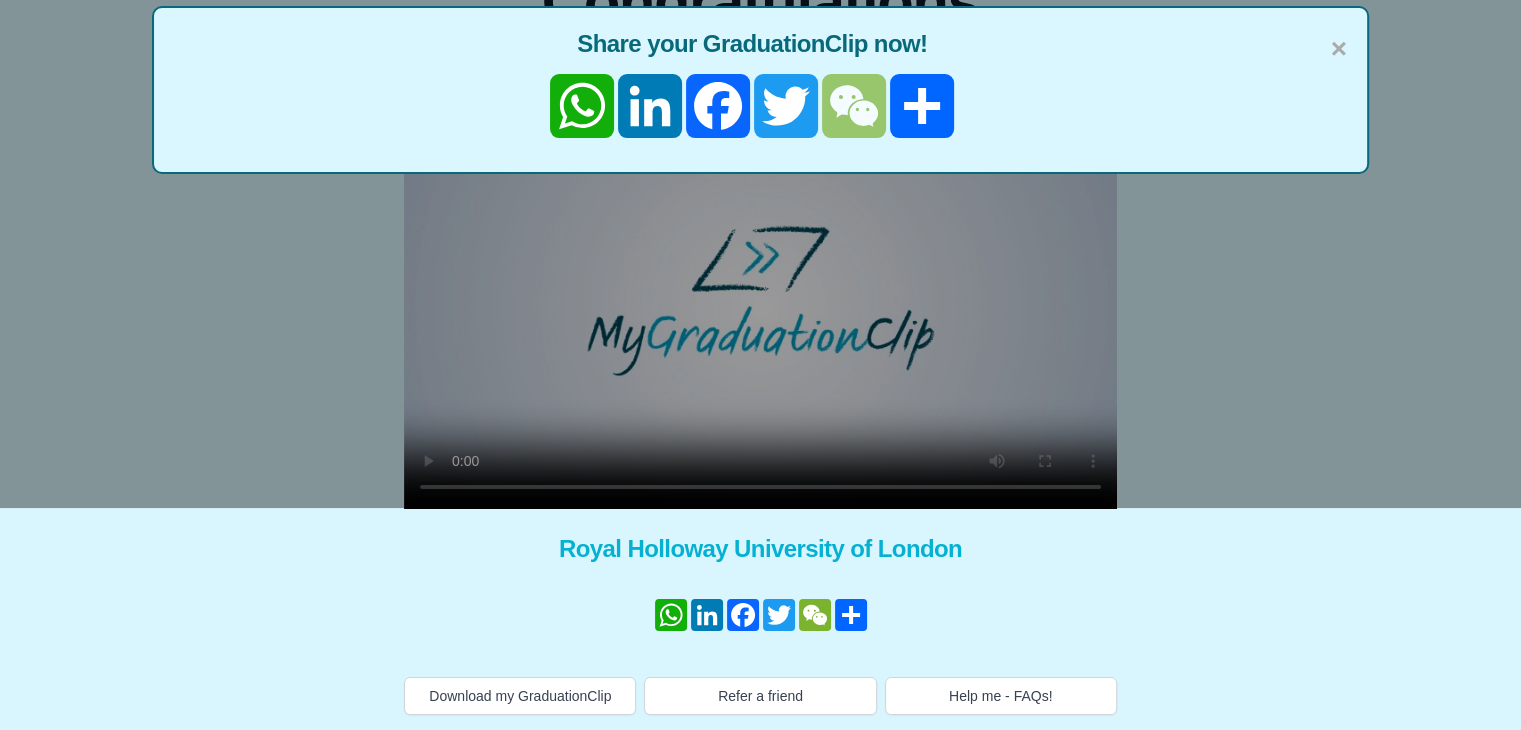 scroll, scrollTop: 221, scrollLeft: 0, axis: vertical 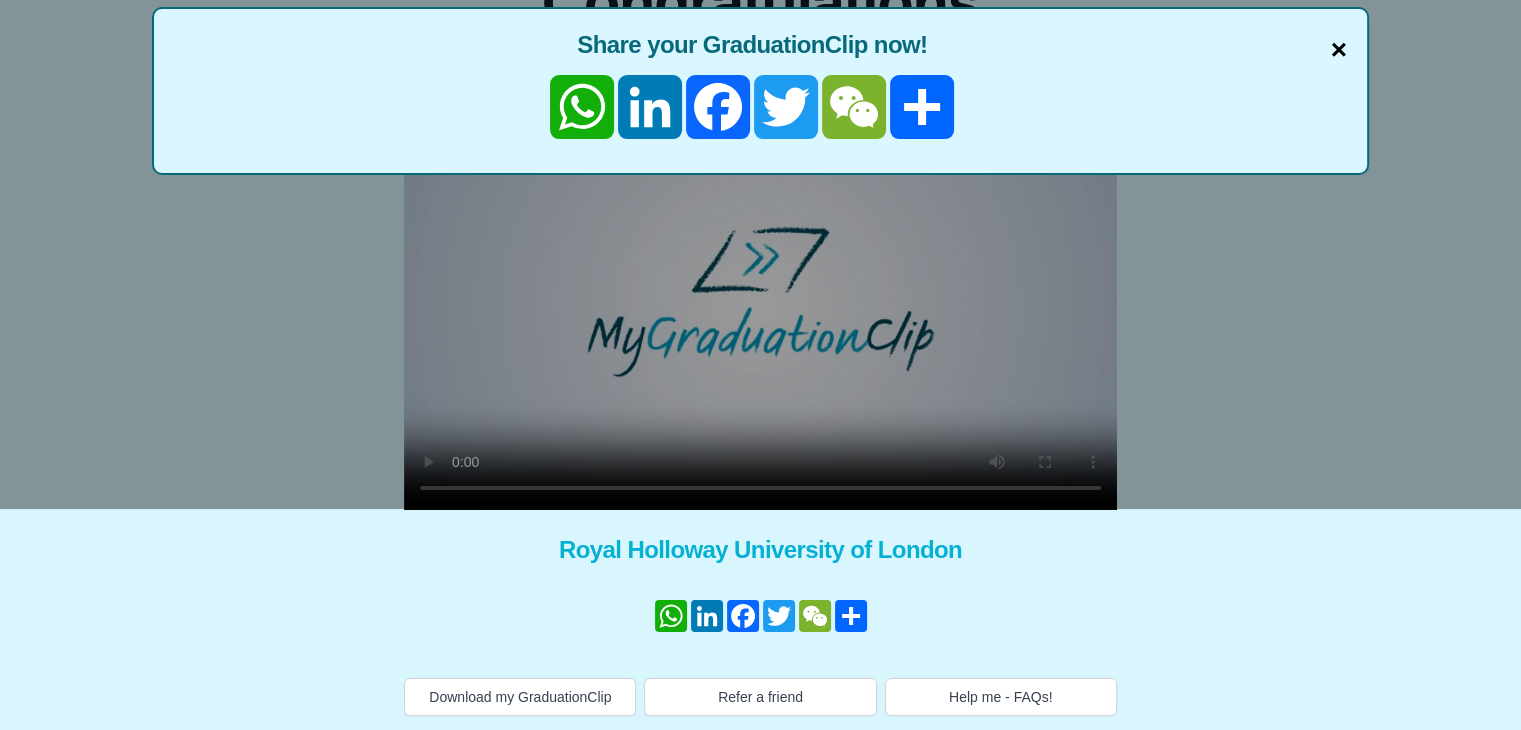 click on "×" at bounding box center (1339, 50) 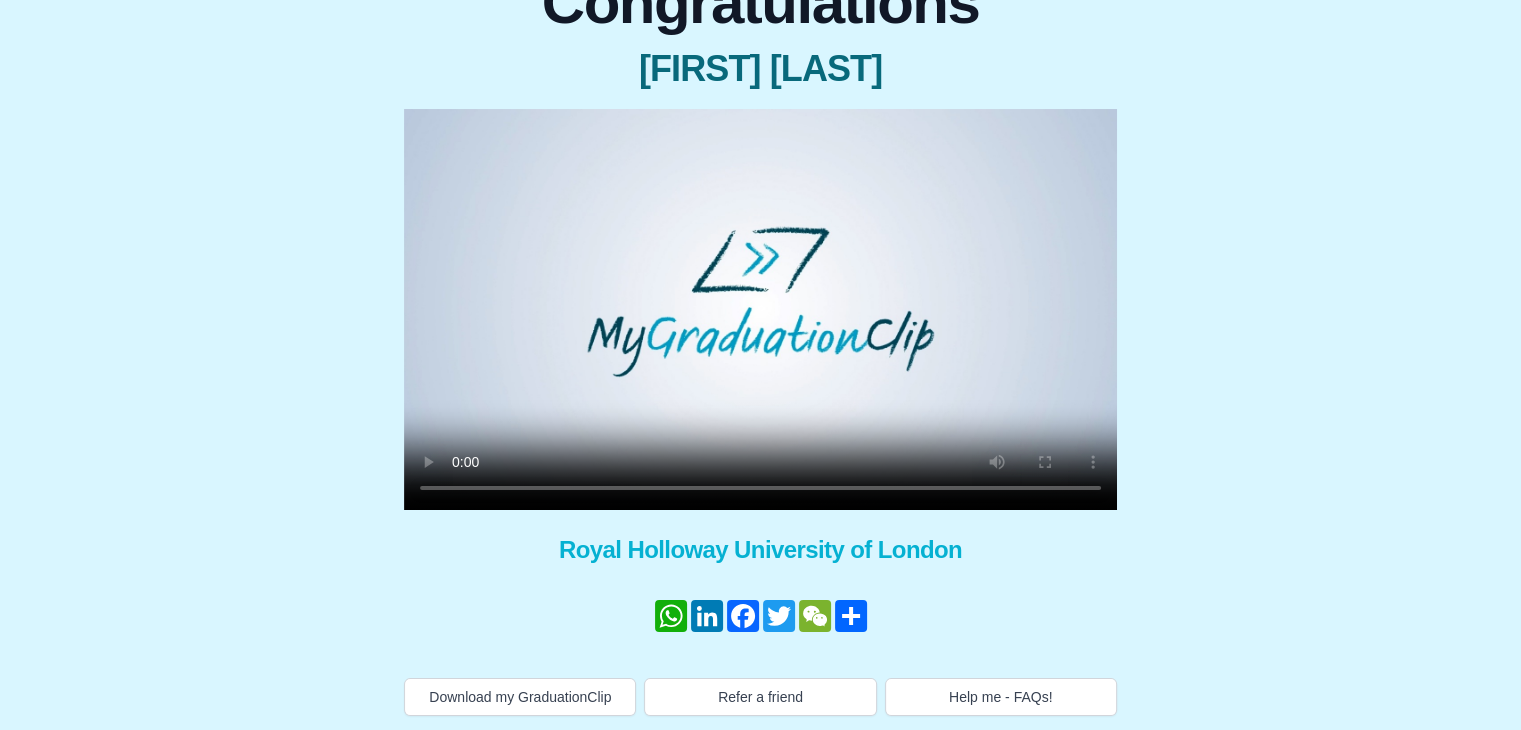 scroll, scrollTop: 0, scrollLeft: 0, axis: both 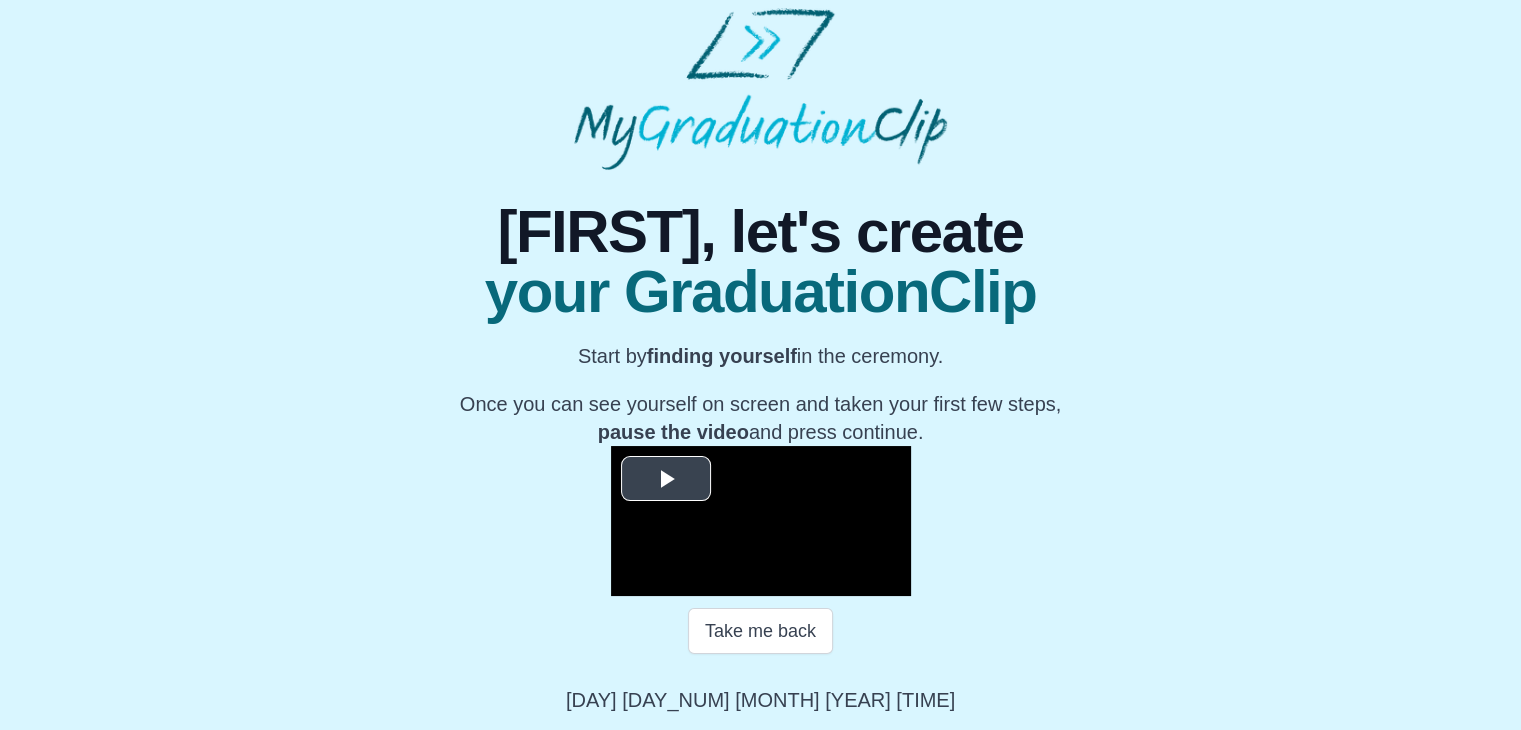 click at bounding box center (761, 521) 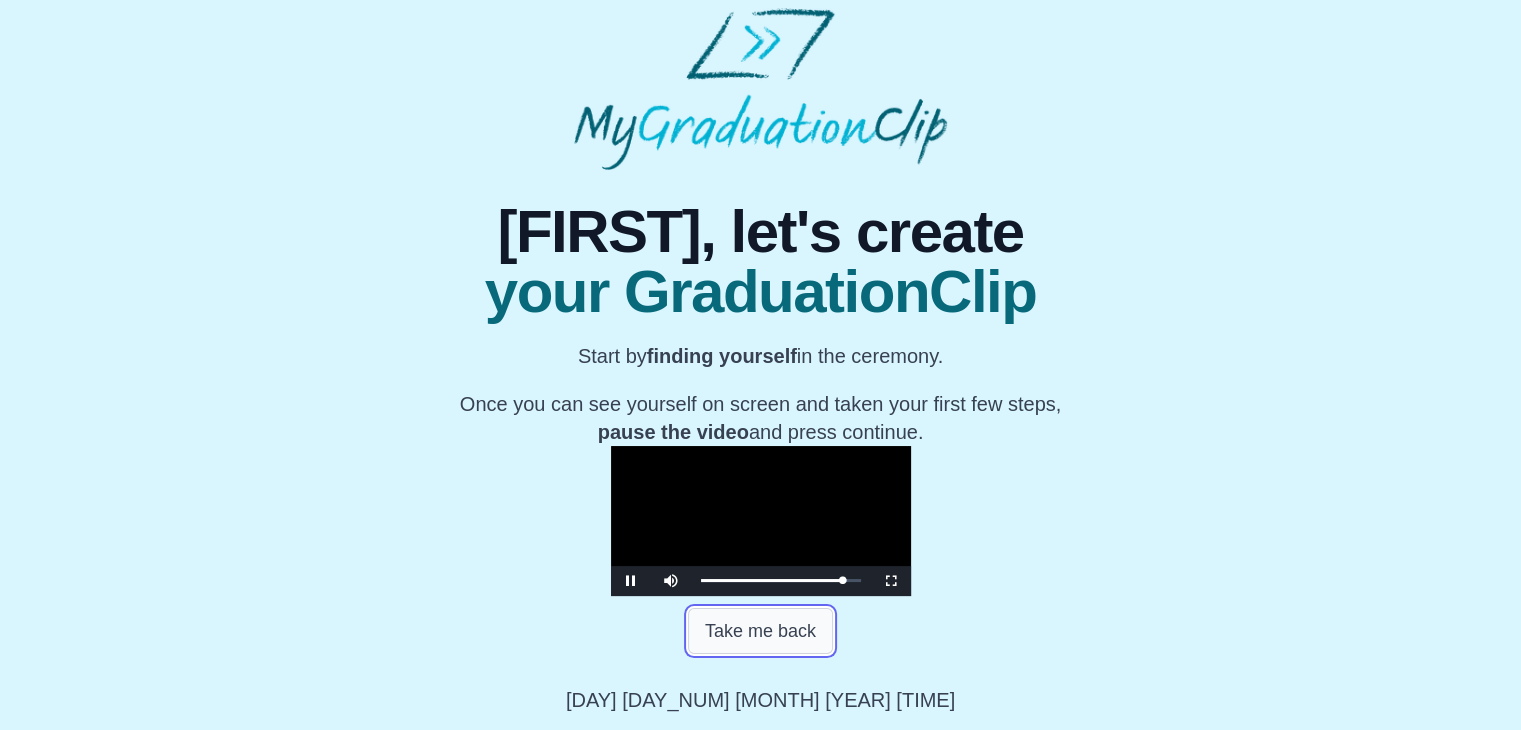 click on "Take me back" at bounding box center (760, 631) 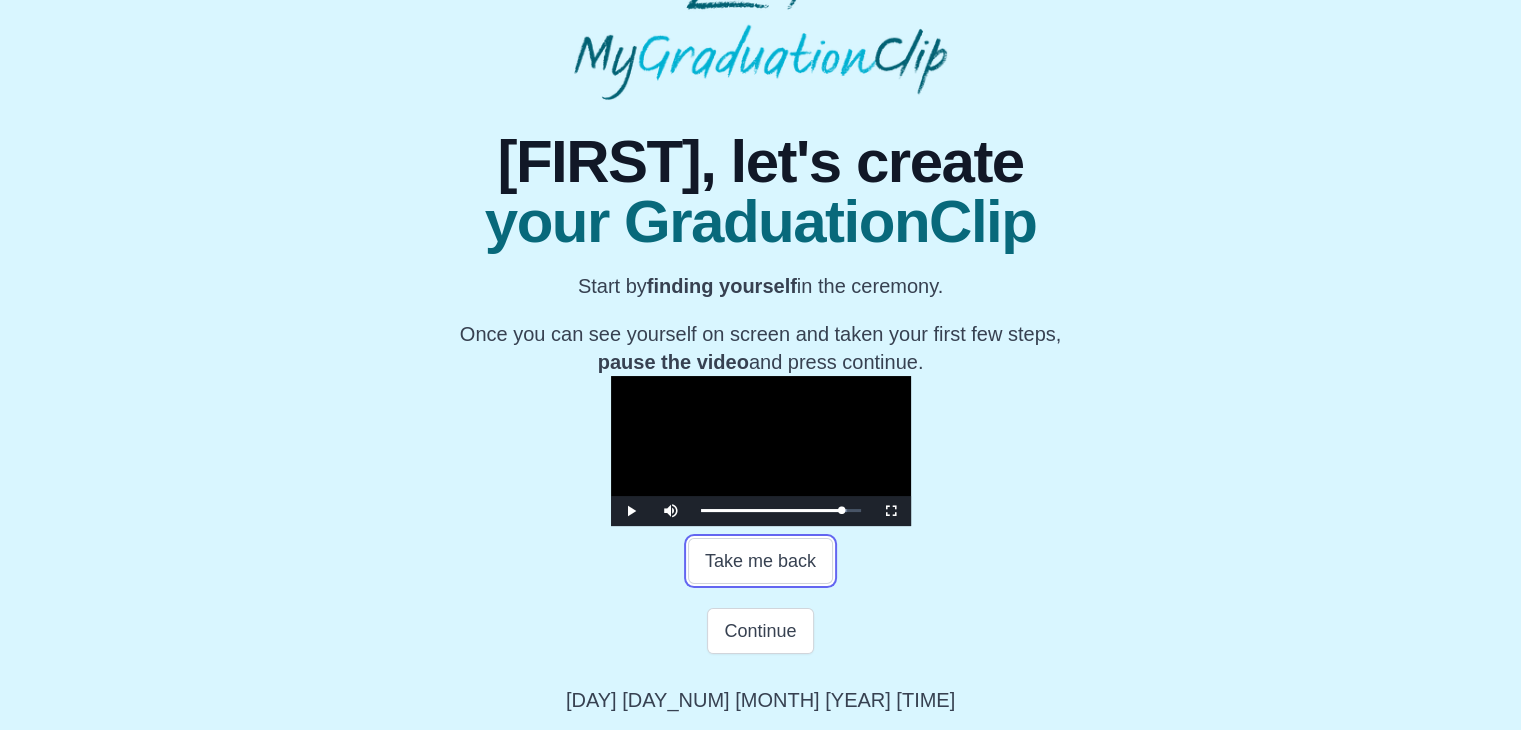 type 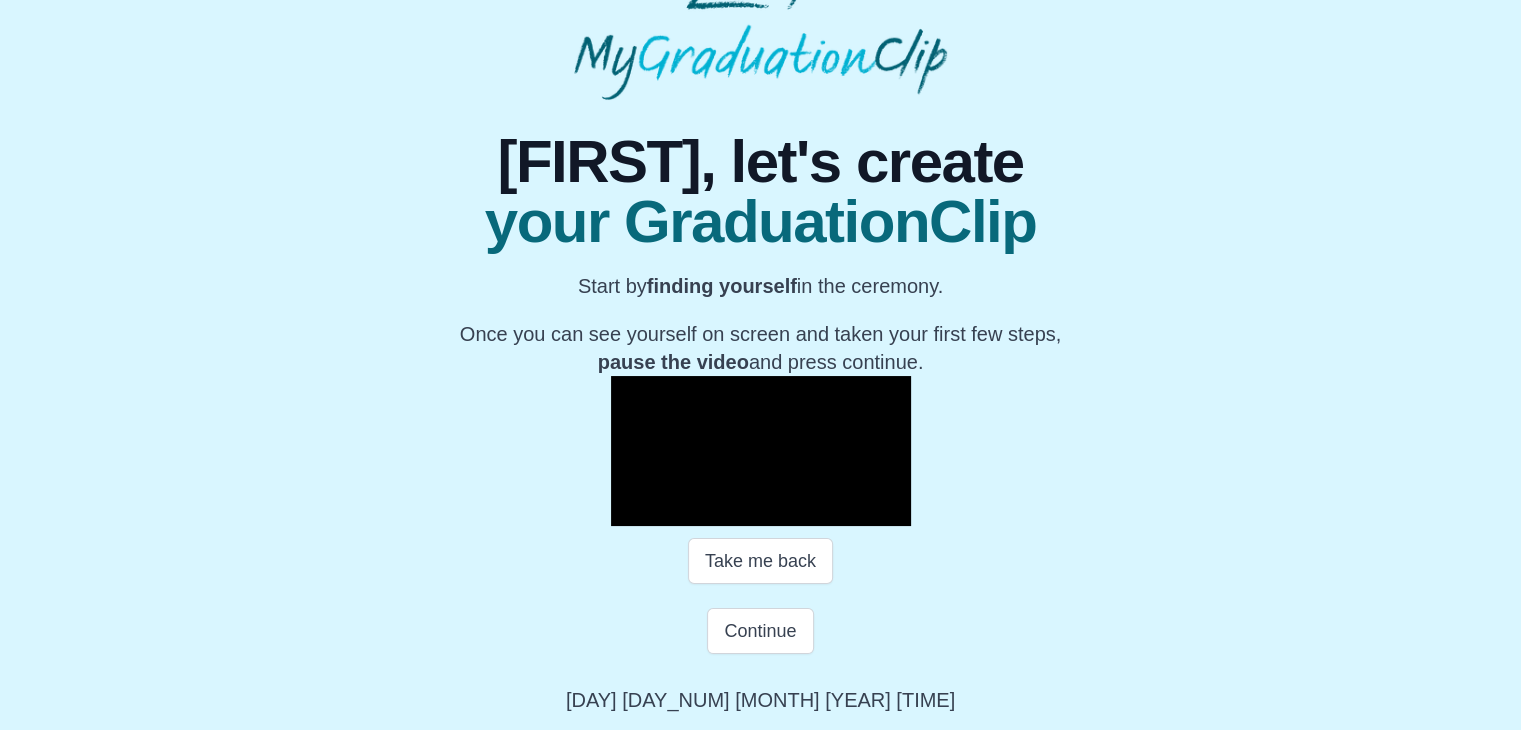 click at bounding box center [761, 451] 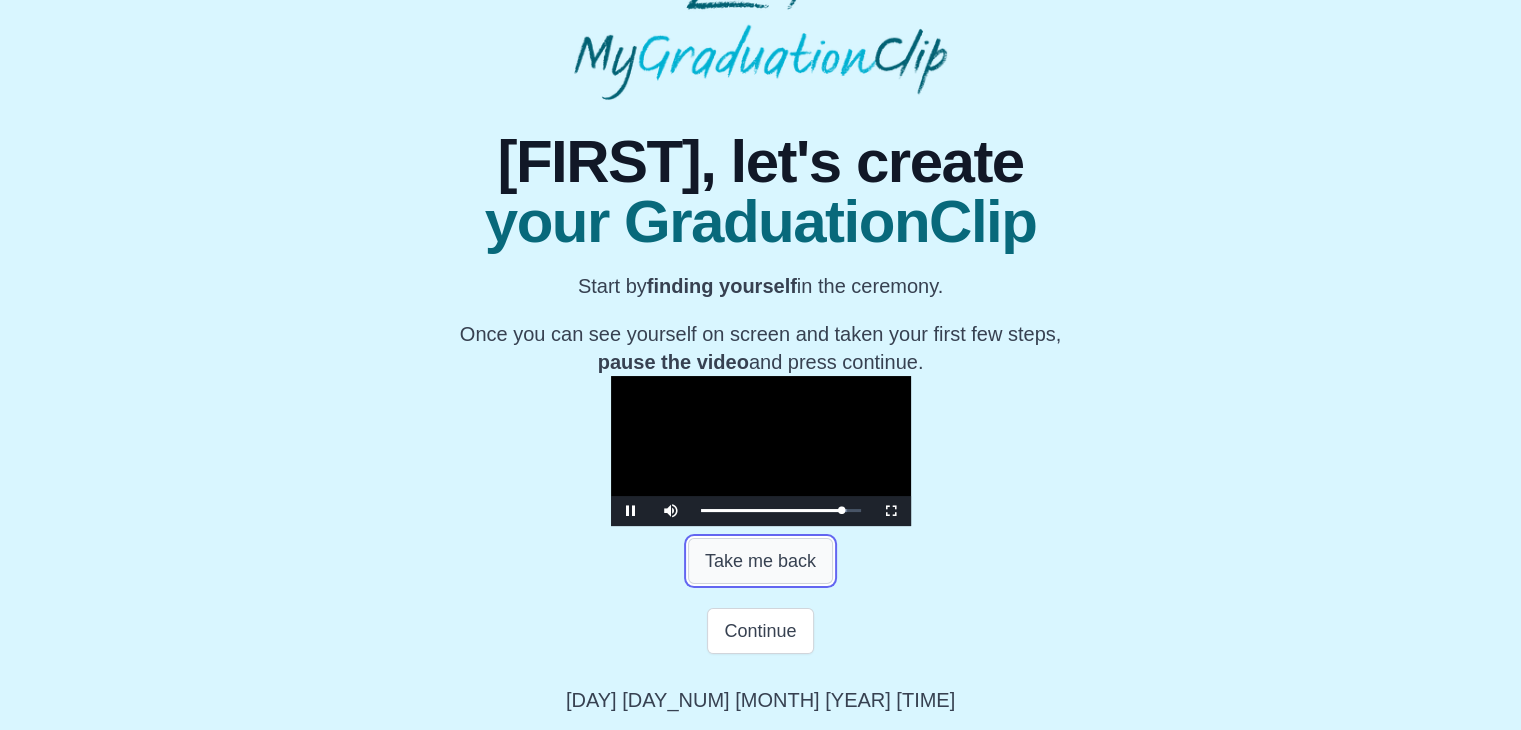 click on "Take me back" at bounding box center (760, 561) 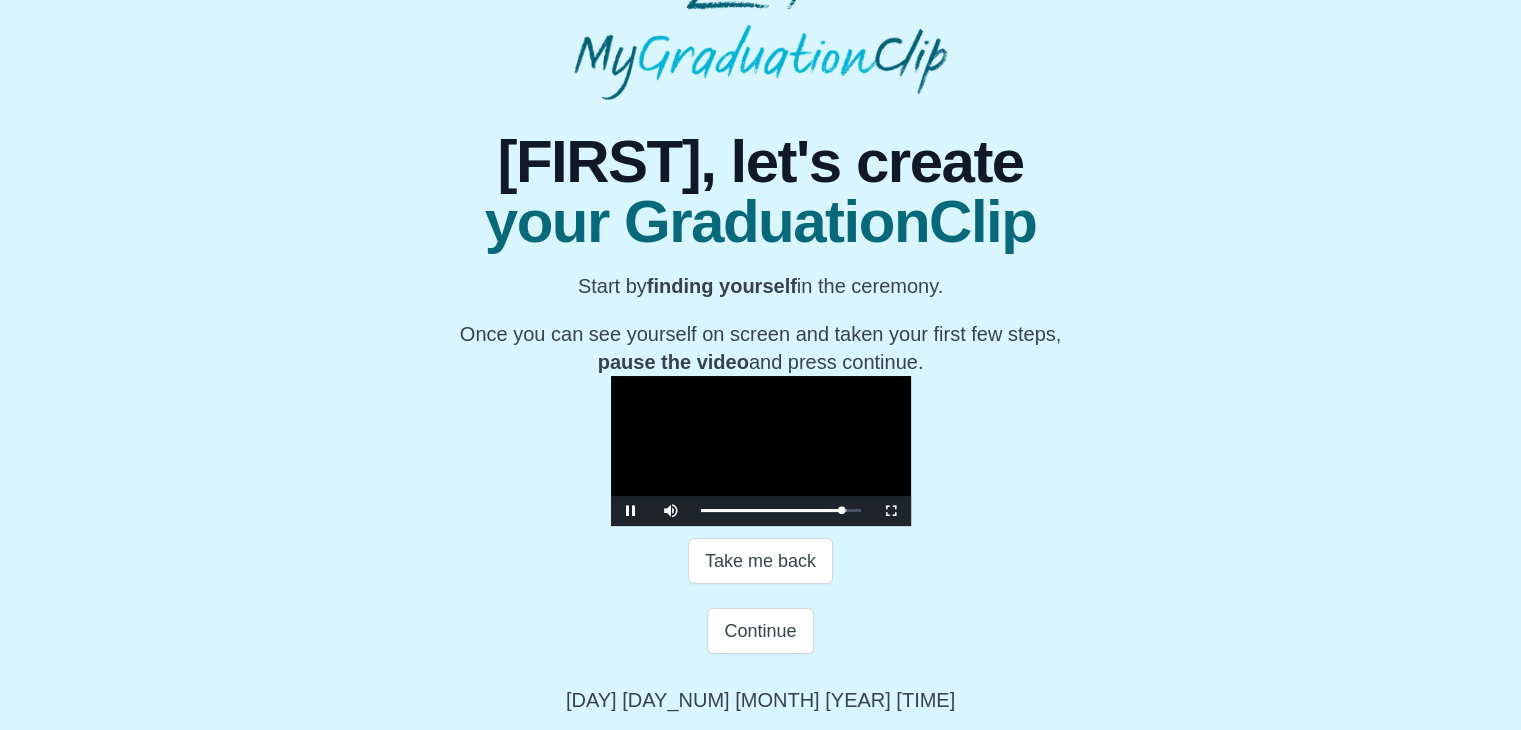 click at bounding box center [761, 451] 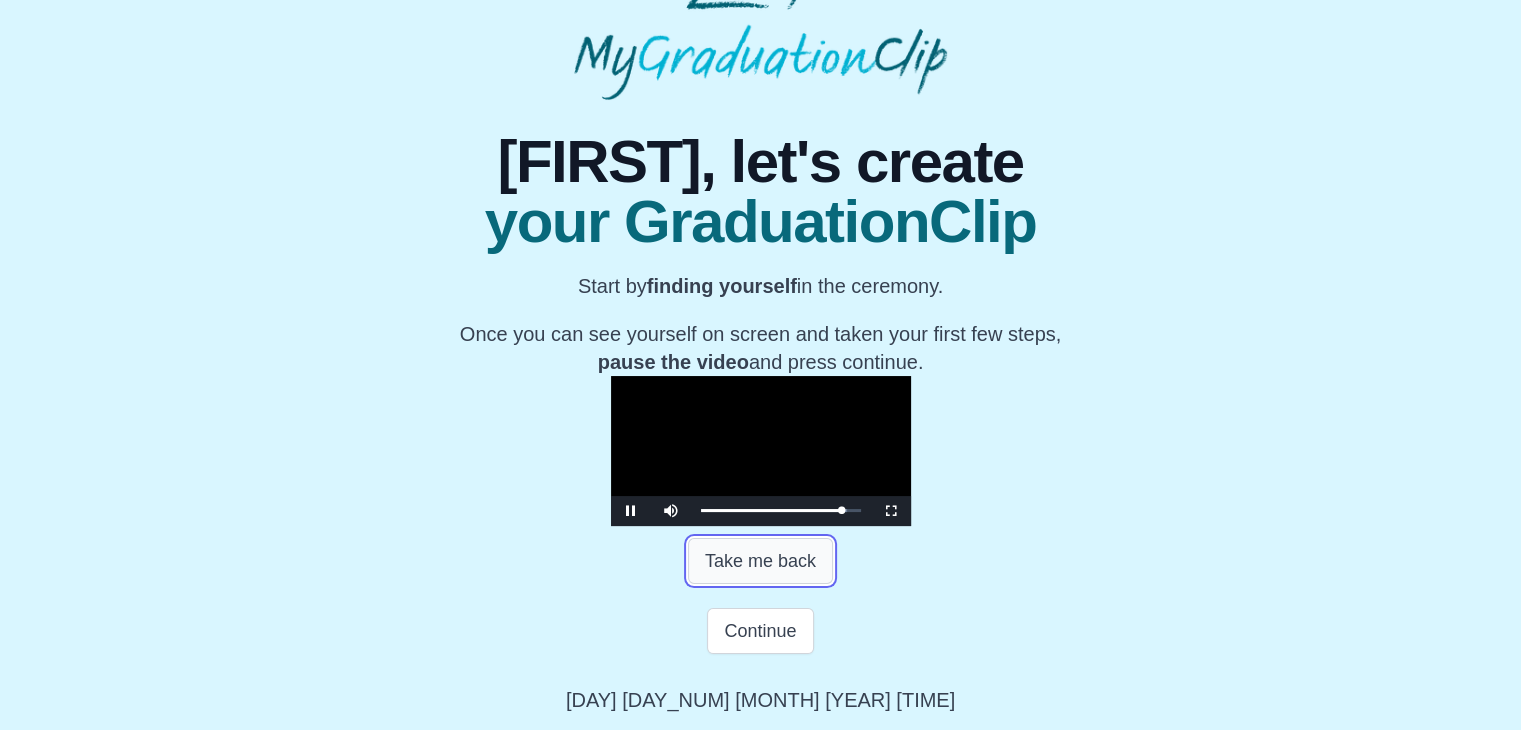 click on "Take me back" at bounding box center [760, 561] 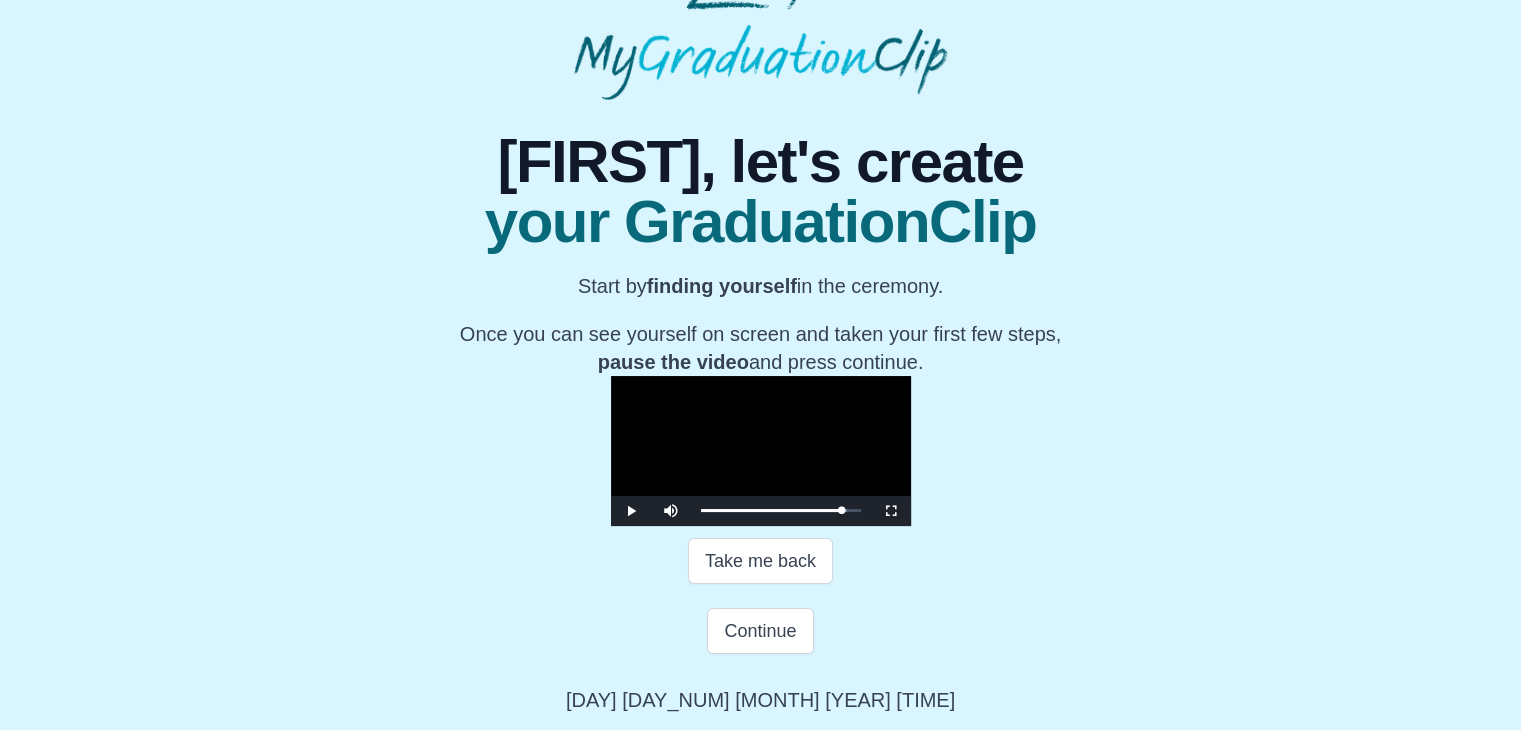 click at bounding box center [761, 451] 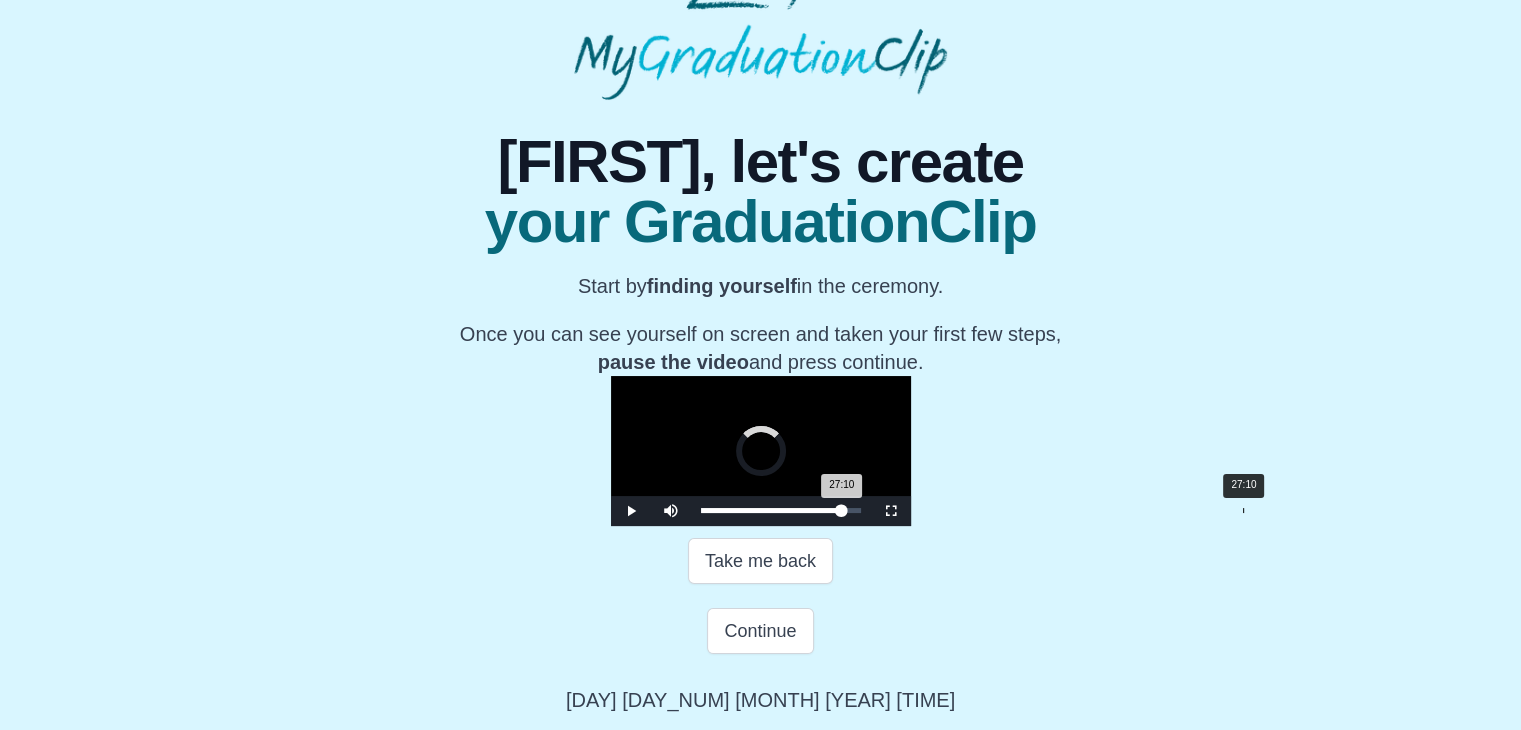 click on "27:10 Progress : 0%" at bounding box center (771, 510) 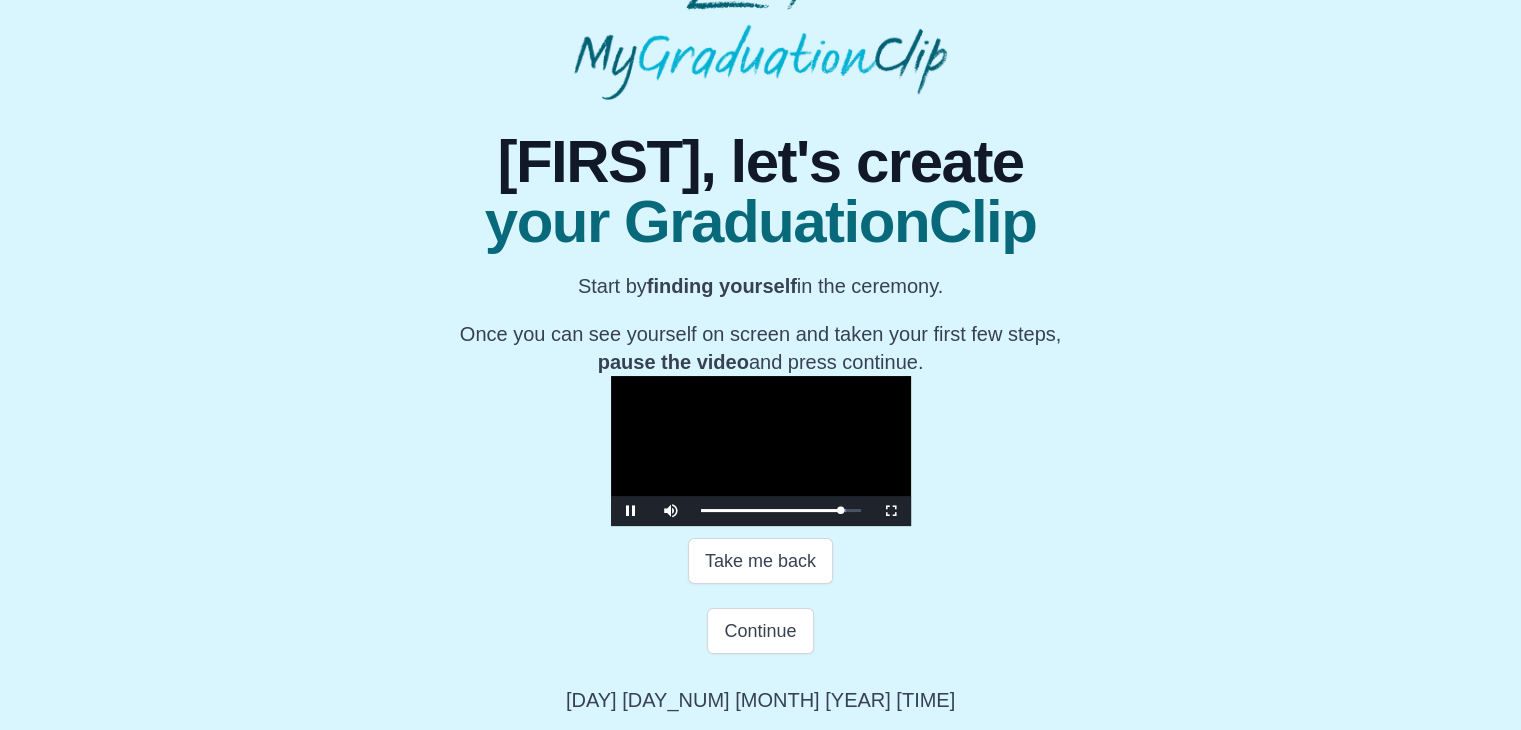 scroll, scrollTop: 204, scrollLeft: 0, axis: vertical 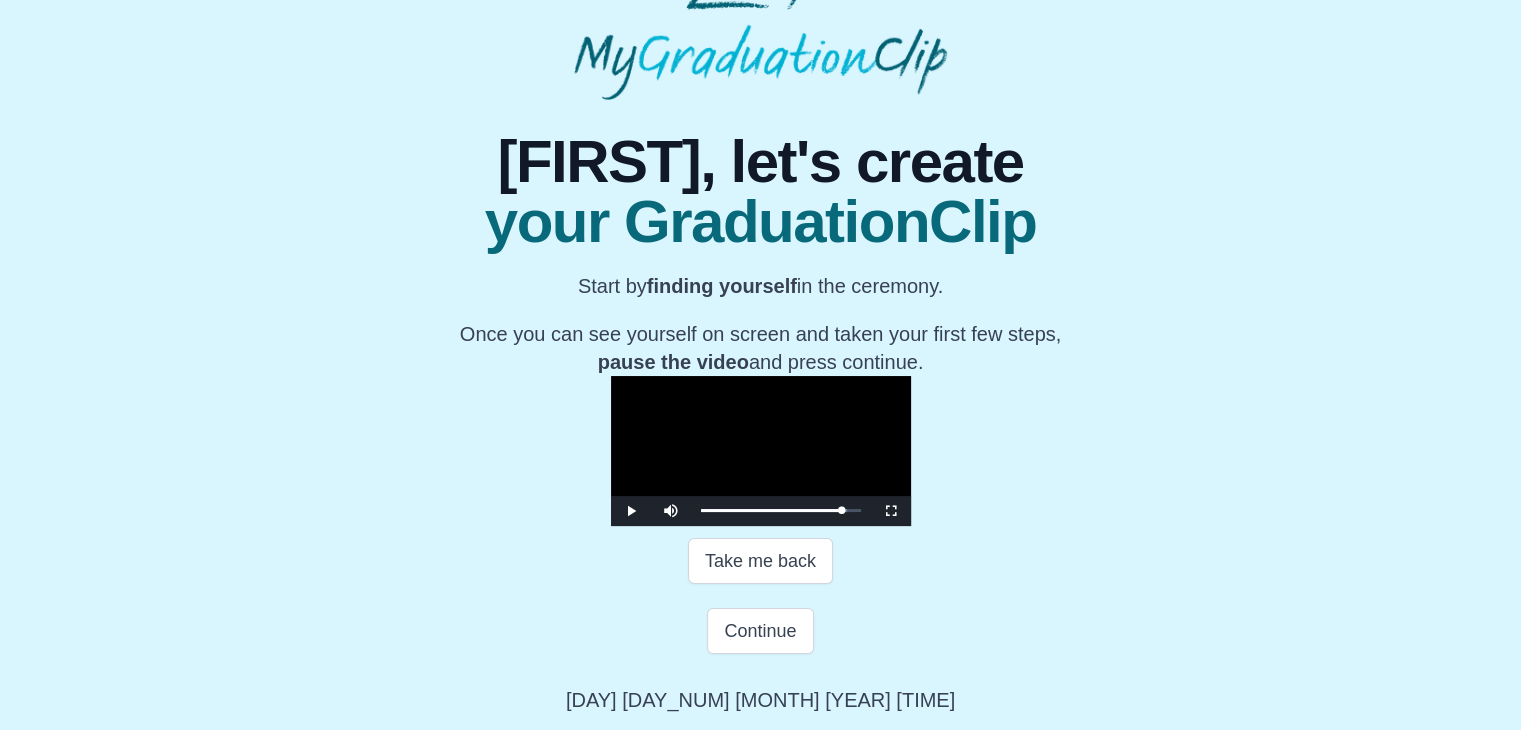 click at bounding box center [761, 451] 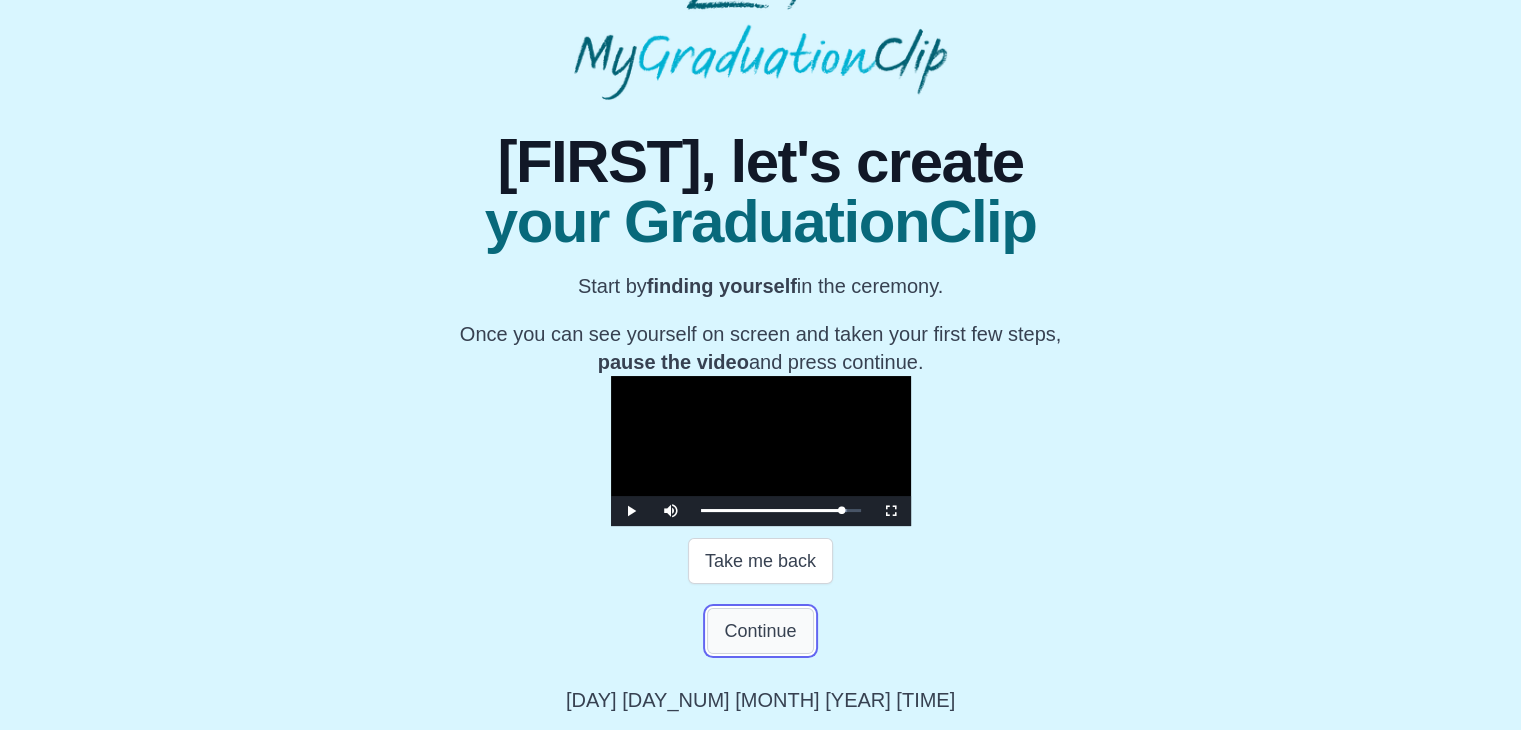 click on "Continue" at bounding box center [760, 631] 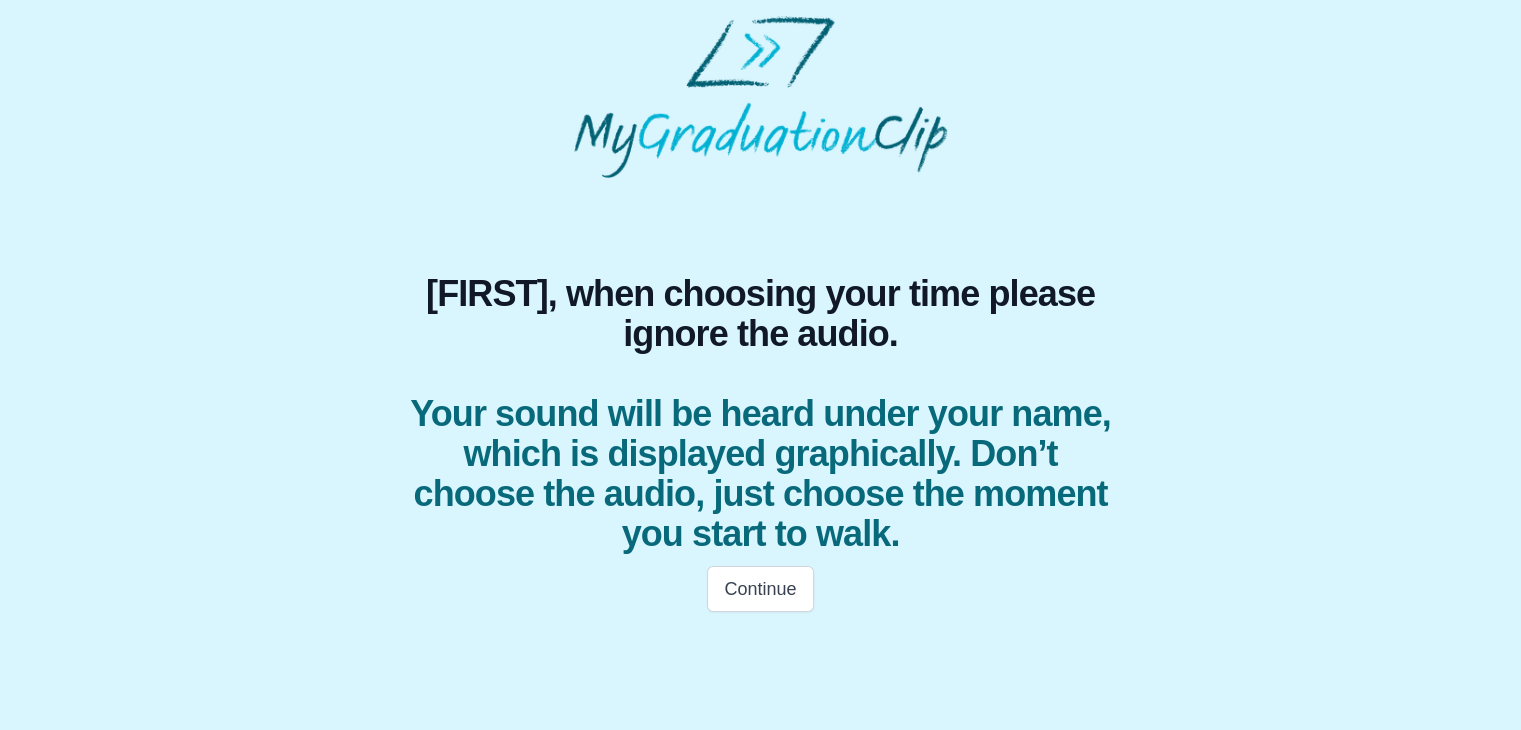 scroll, scrollTop: 0, scrollLeft: 0, axis: both 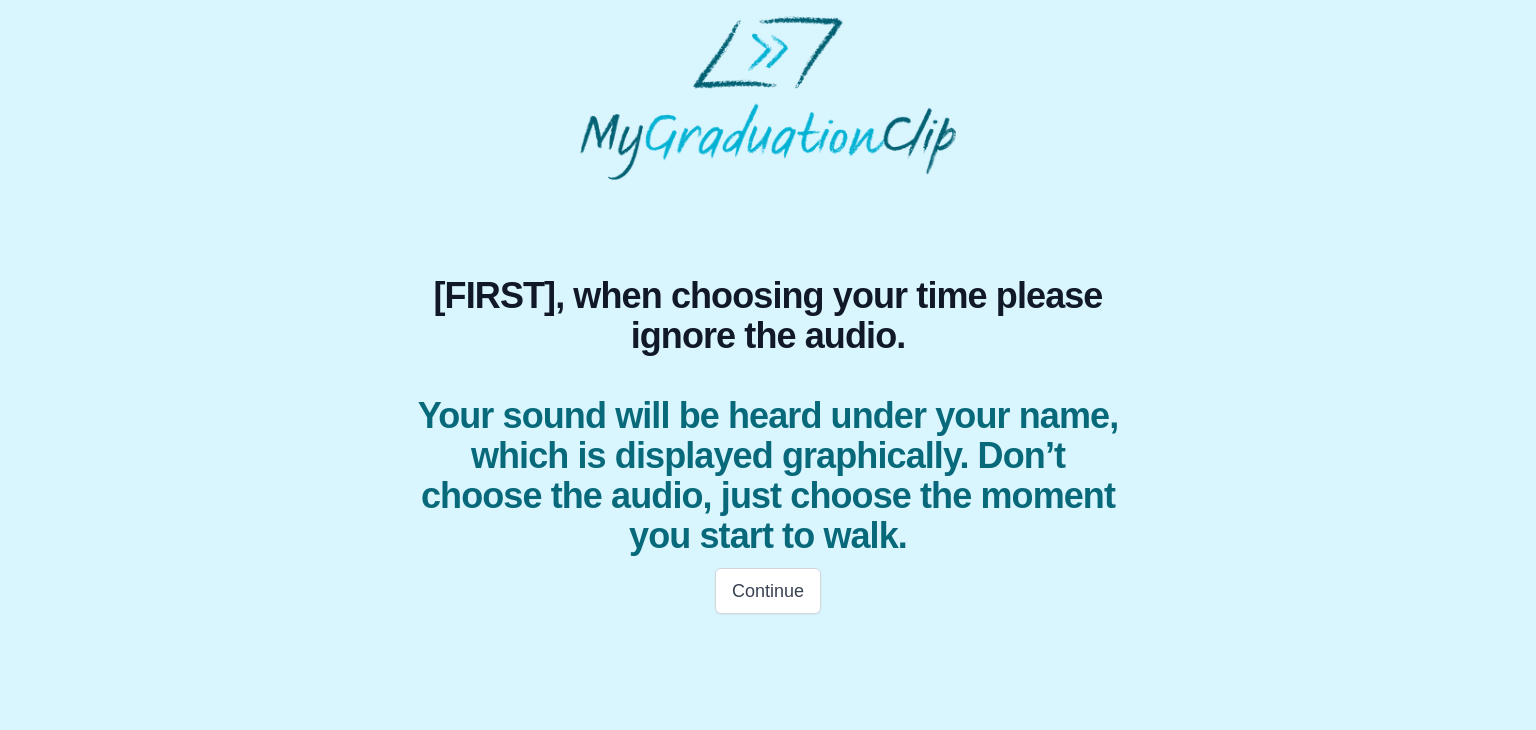 click on "Continue" at bounding box center [768, 591] 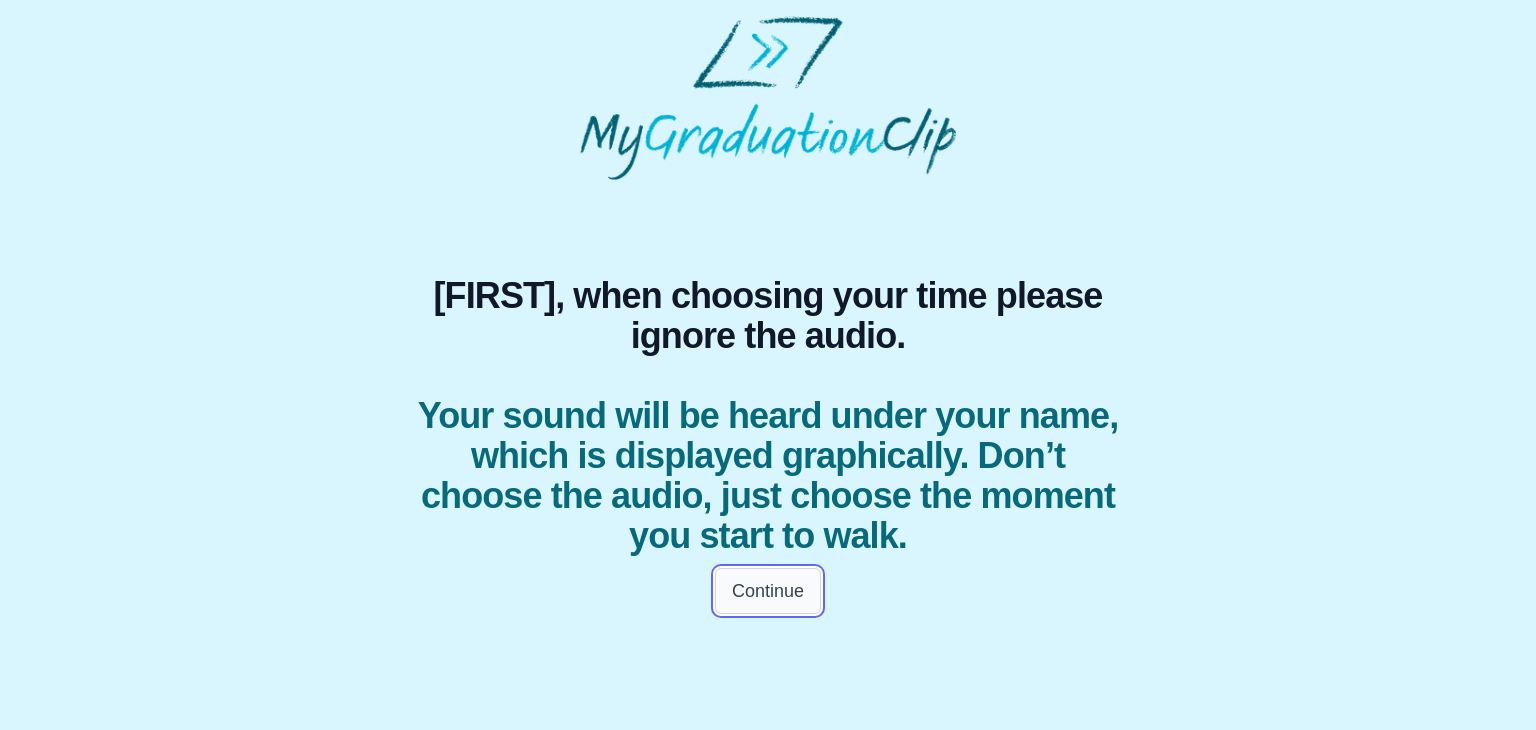click on "Continue" at bounding box center (768, 591) 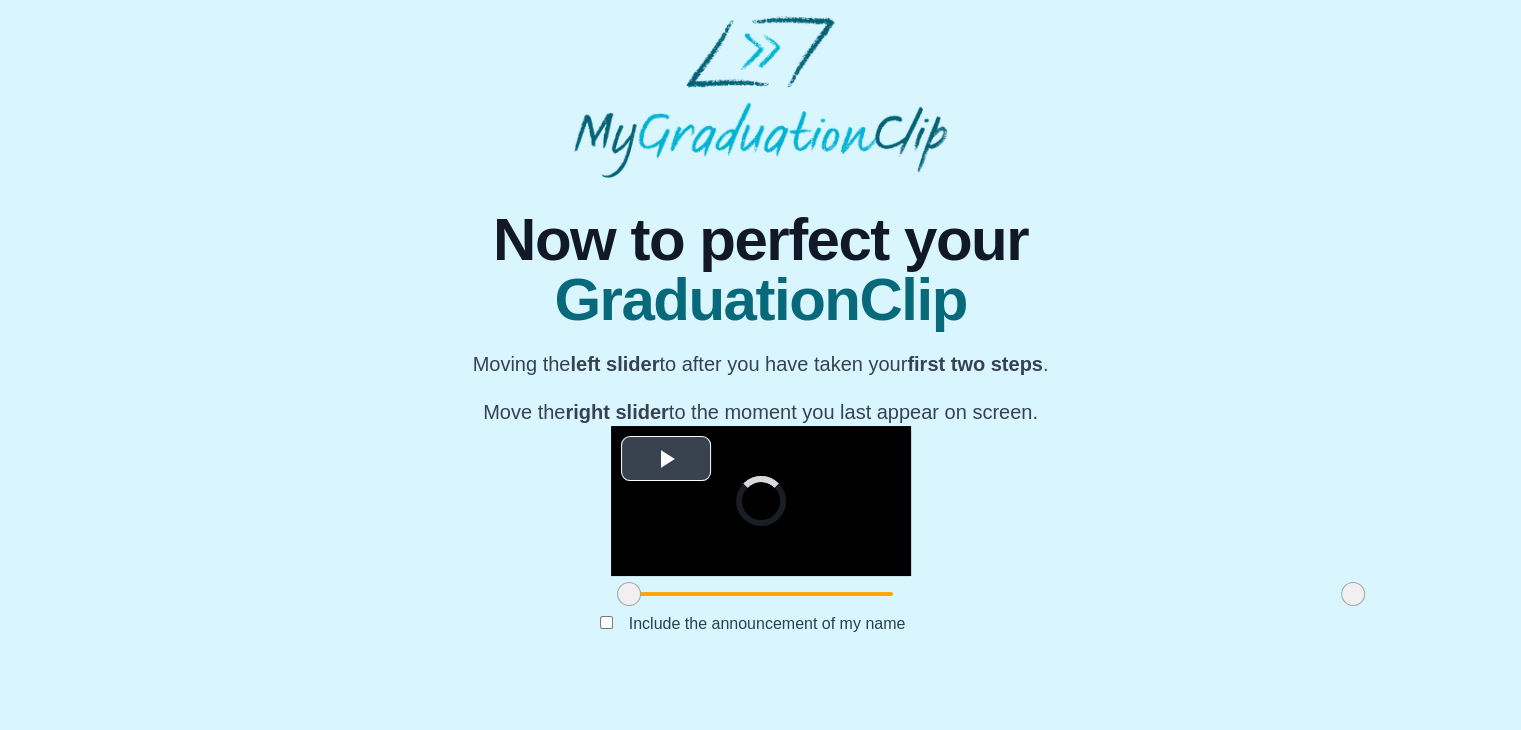 scroll, scrollTop: 238, scrollLeft: 0, axis: vertical 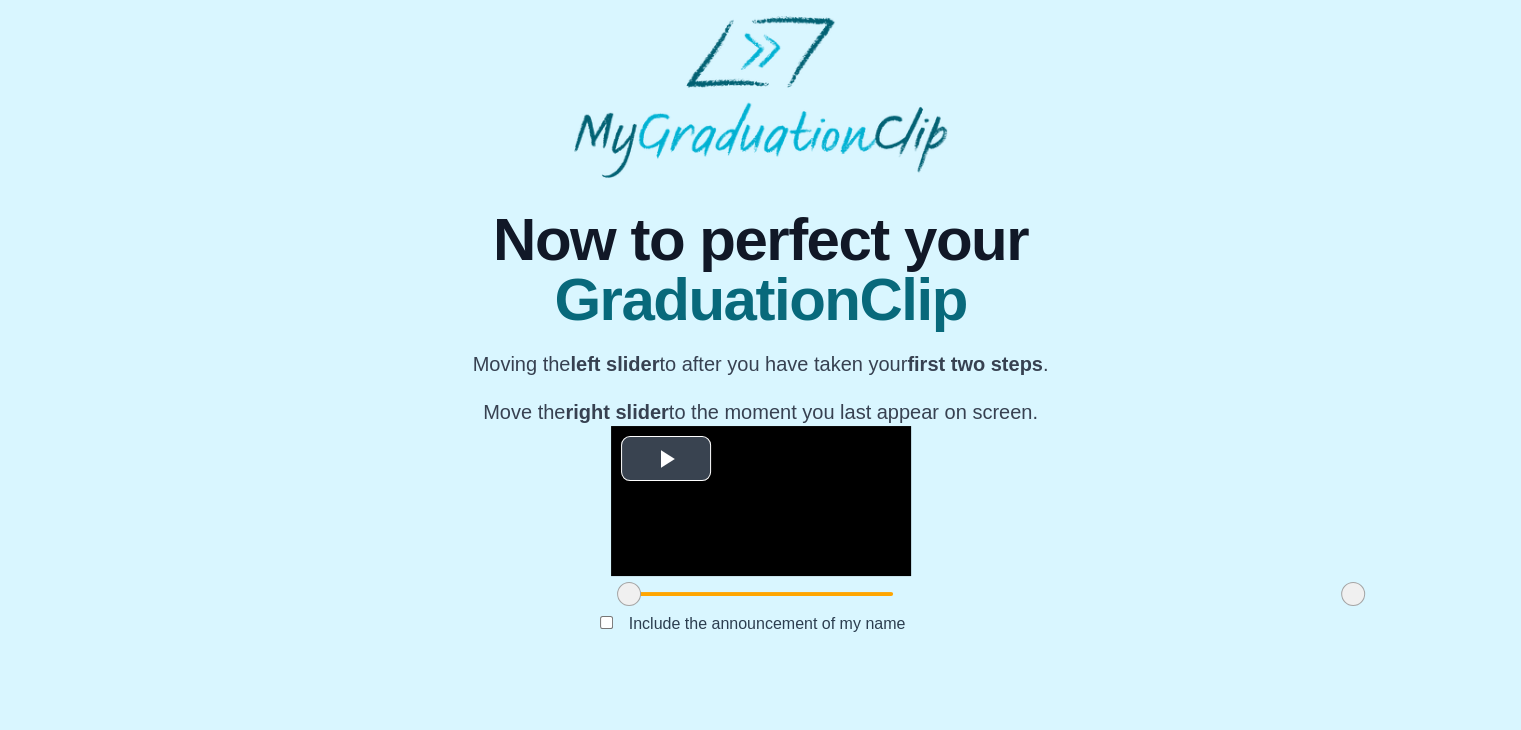 click at bounding box center (666, 458) 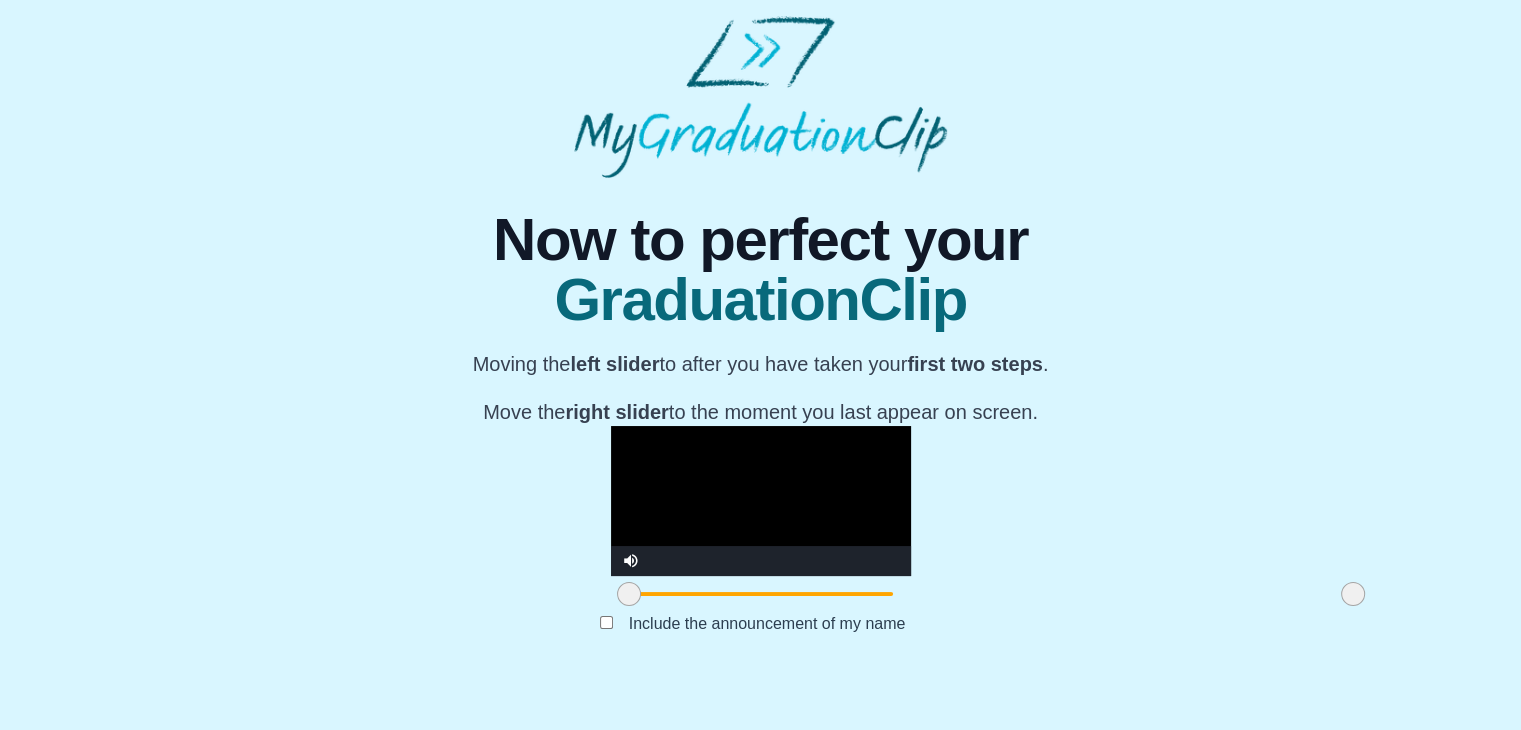 click at bounding box center (761, 501) 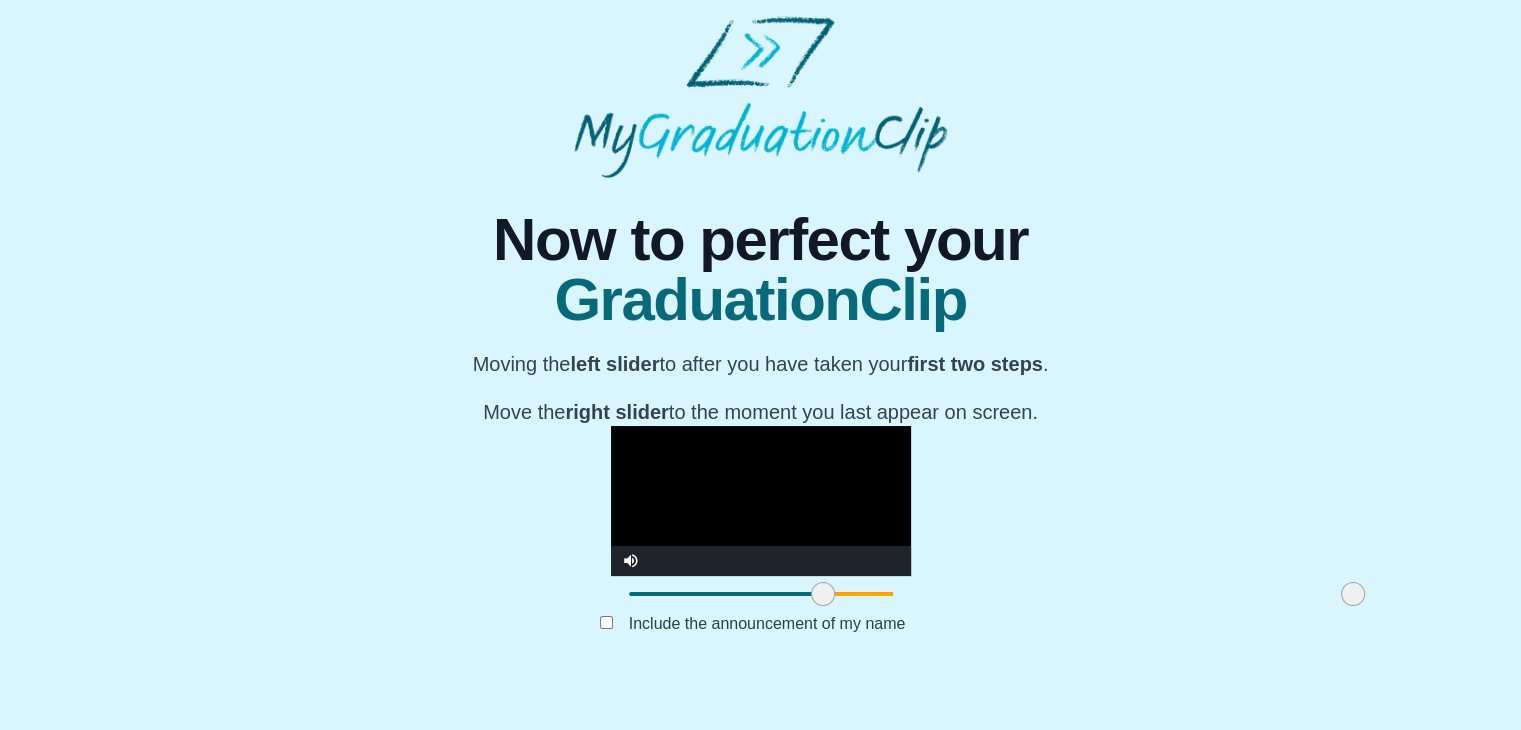 drag, startPoint x: 395, startPoint y: 637, endPoint x: 588, endPoint y: 636, distance: 193.0026 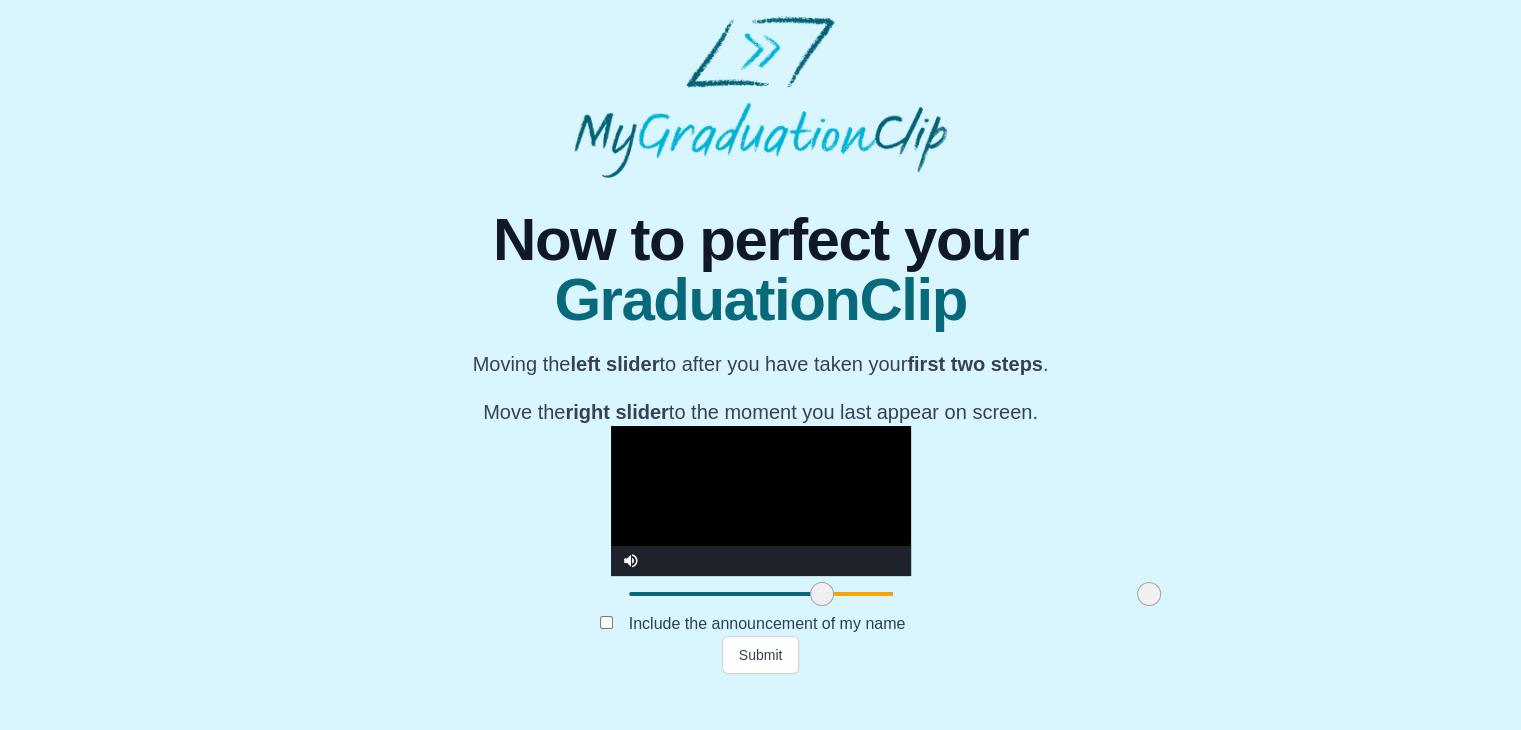 drag, startPoint x: 1121, startPoint y: 632, endPoint x: 917, endPoint y: 641, distance: 204.19843 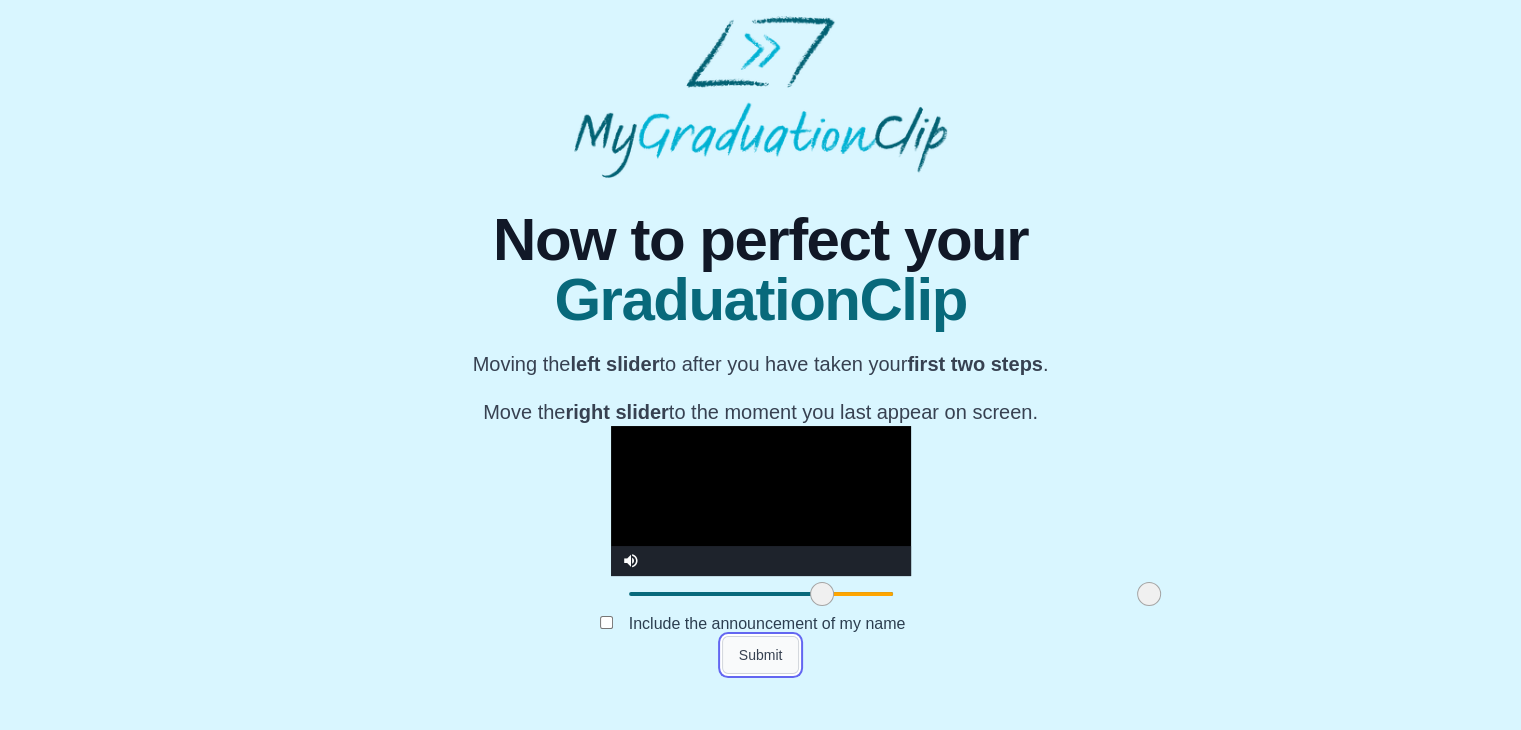 click on "Submit" at bounding box center (761, 655) 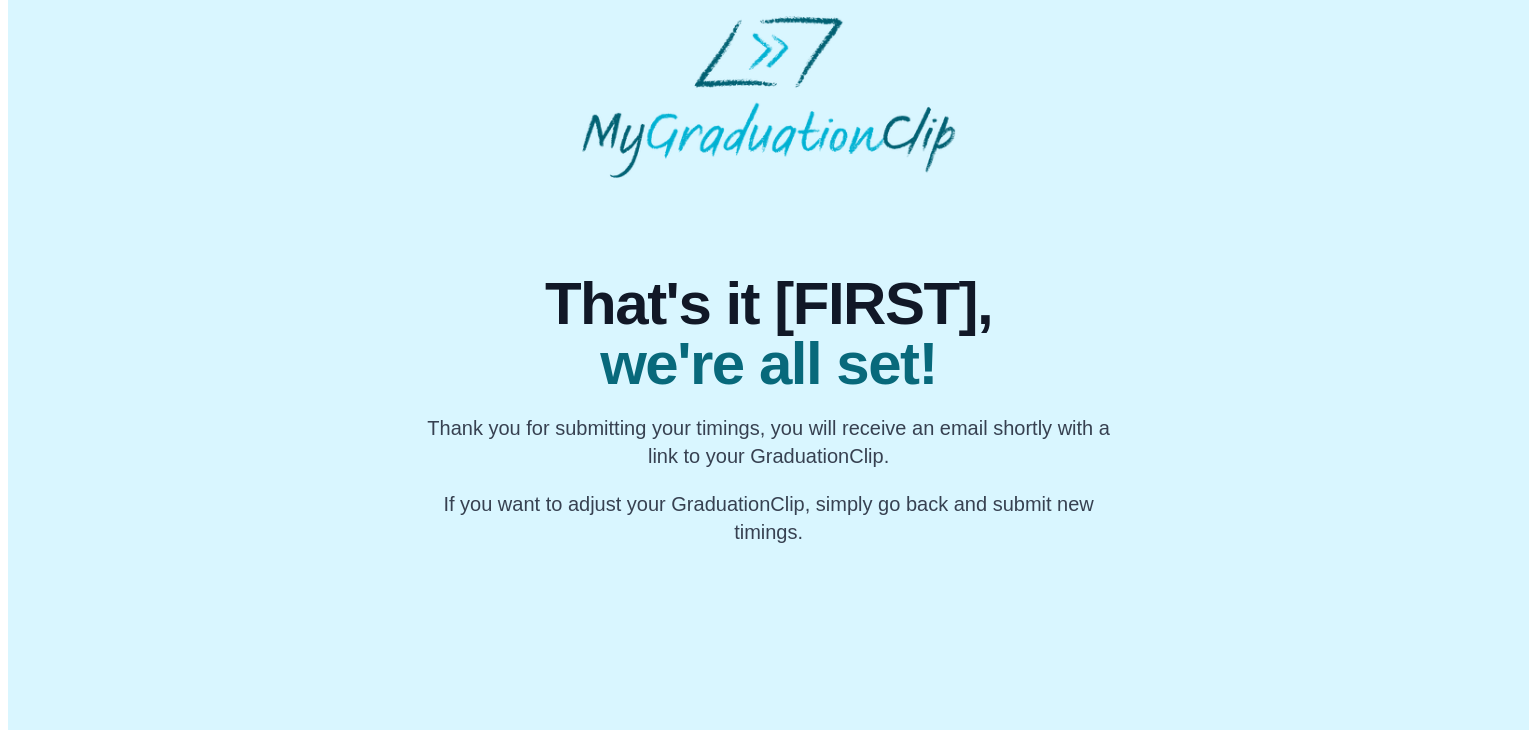 scroll, scrollTop: 0, scrollLeft: 0, axis: both 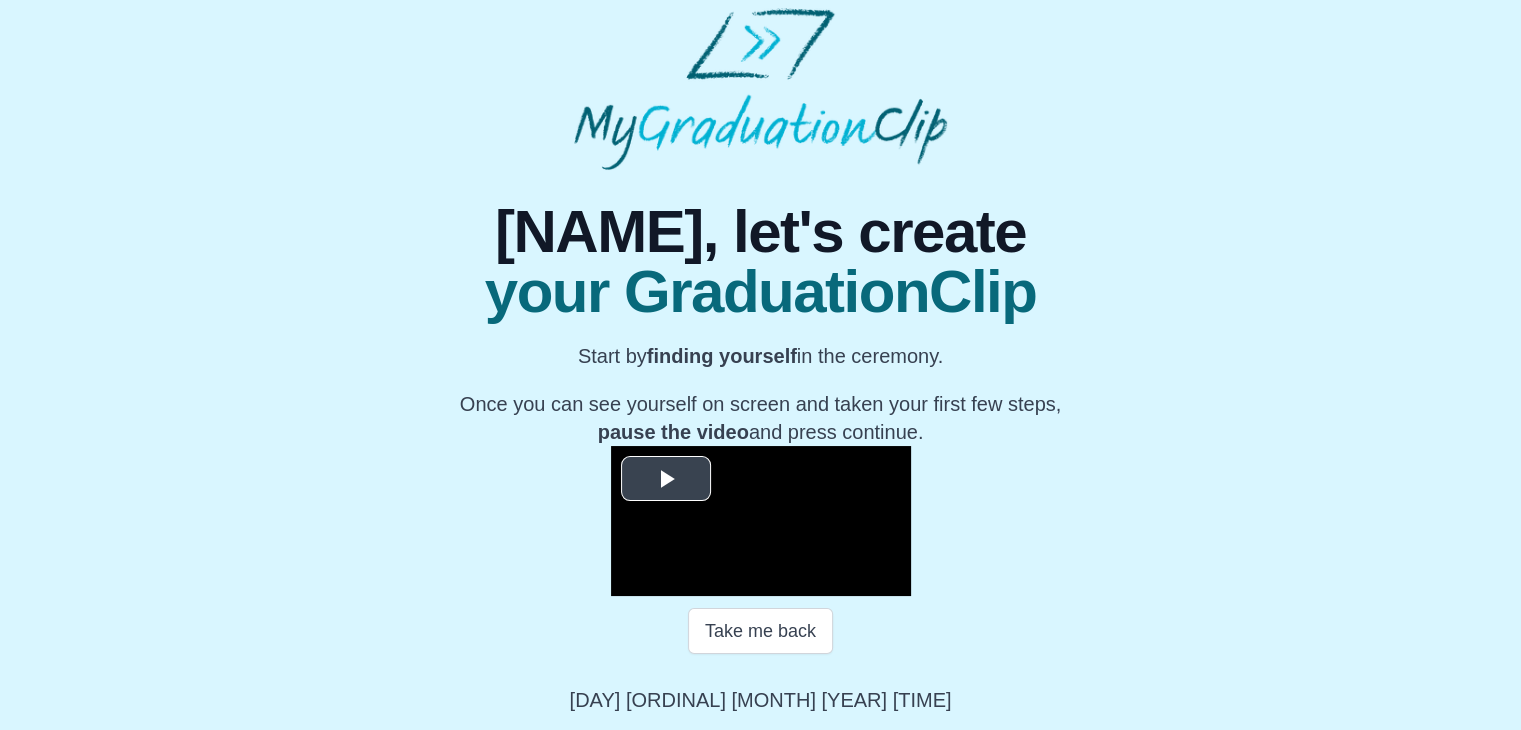 click at bounding box center (666, 478) 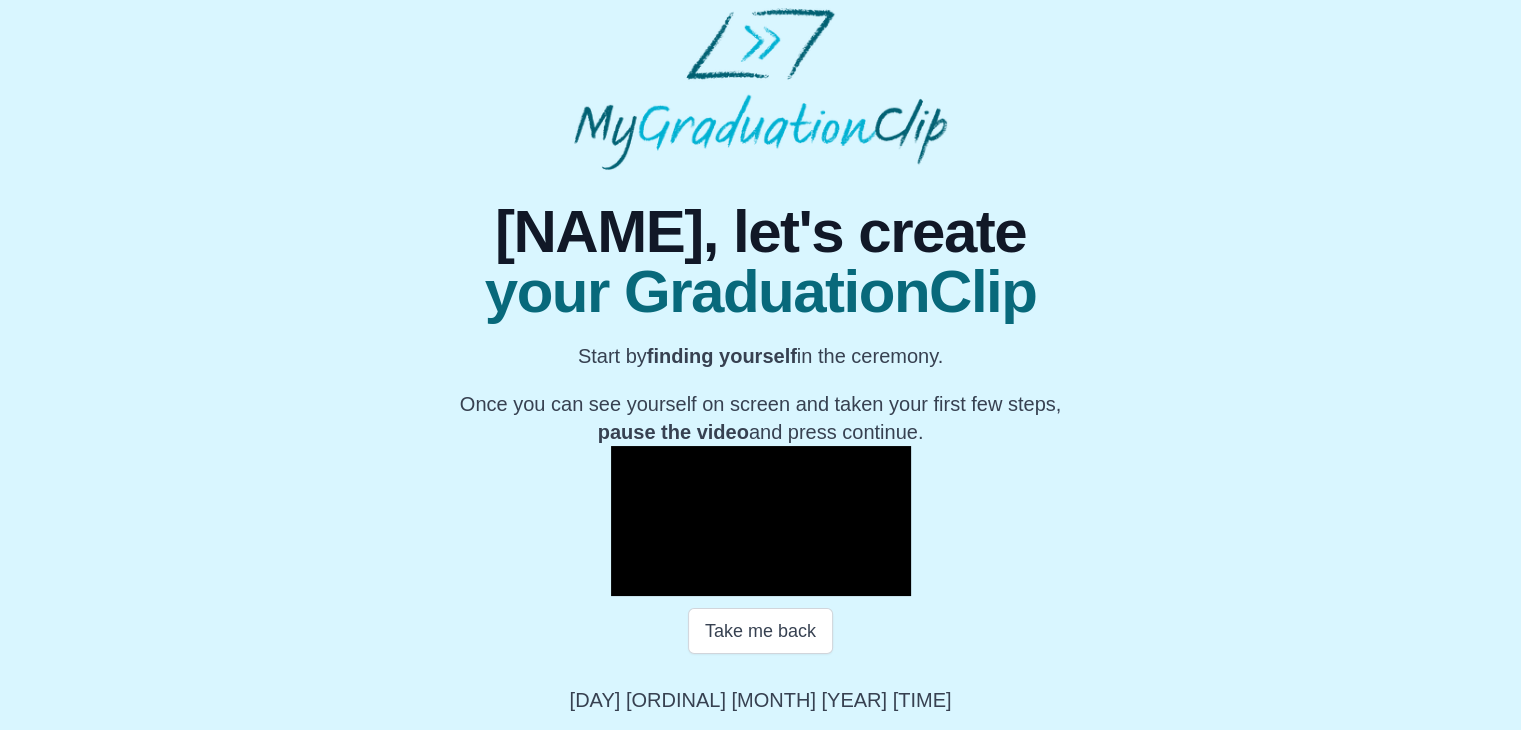 click at bounding box center (761, 521) 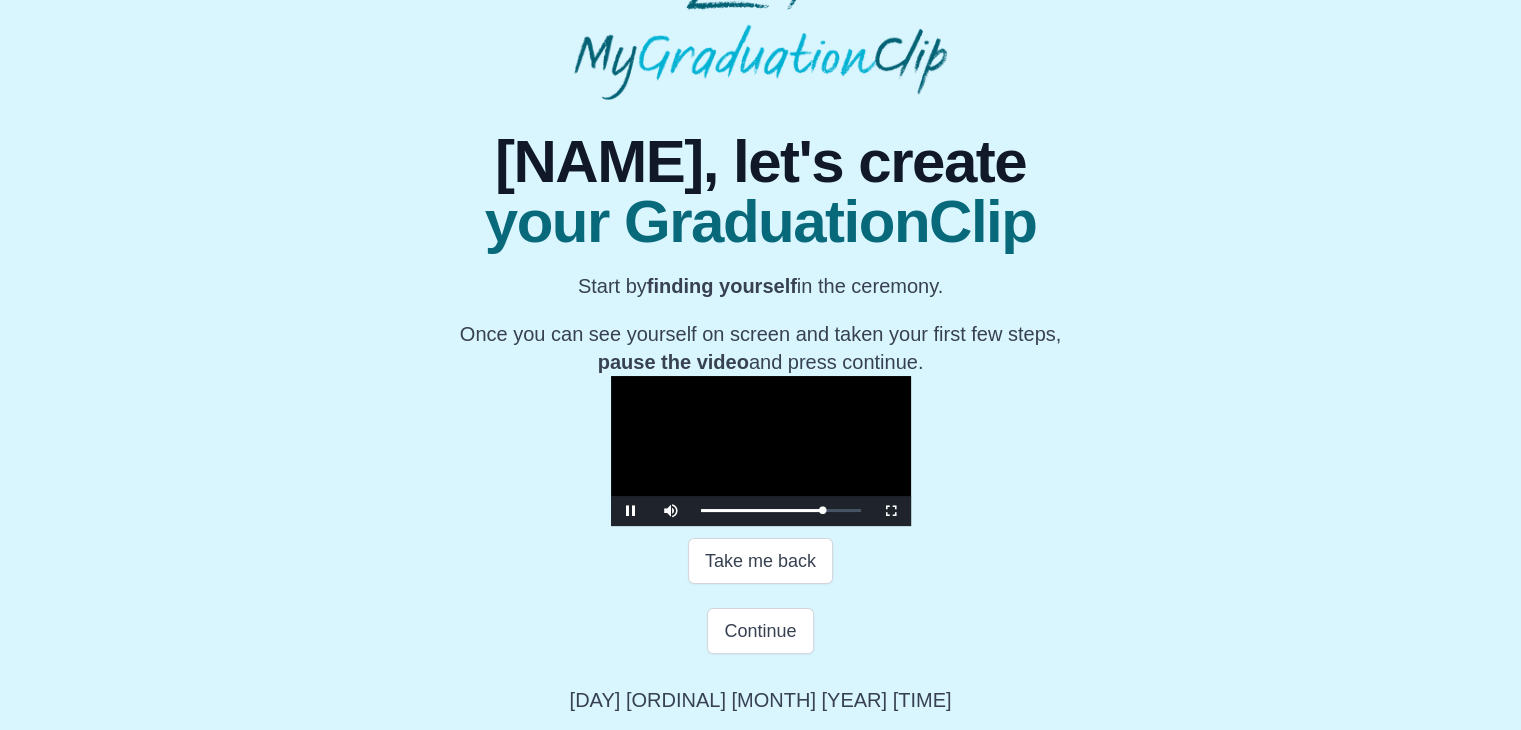 click at bounding box center [761, 451] 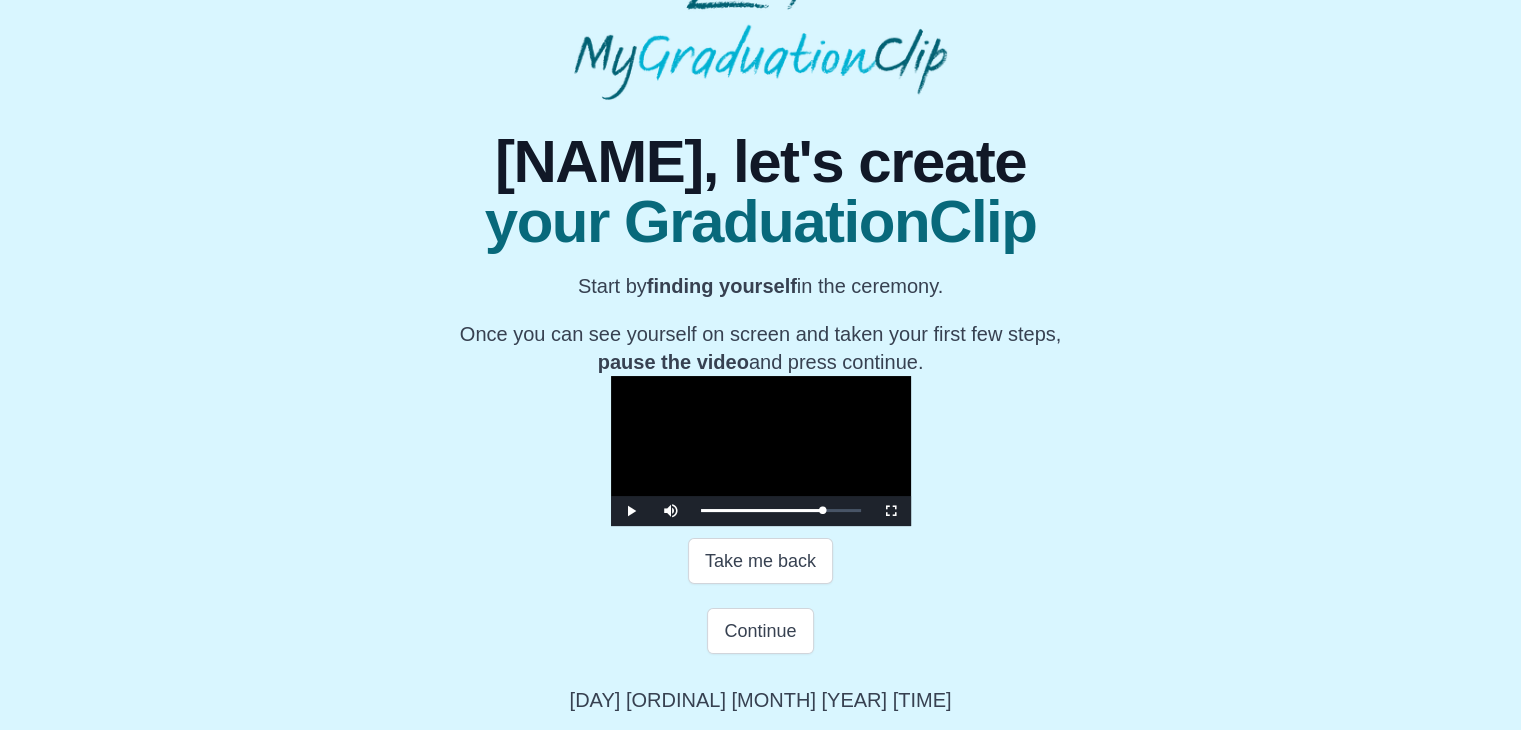 scroll, scrollTop: 356, scrollLeft: 0, axis: vertical 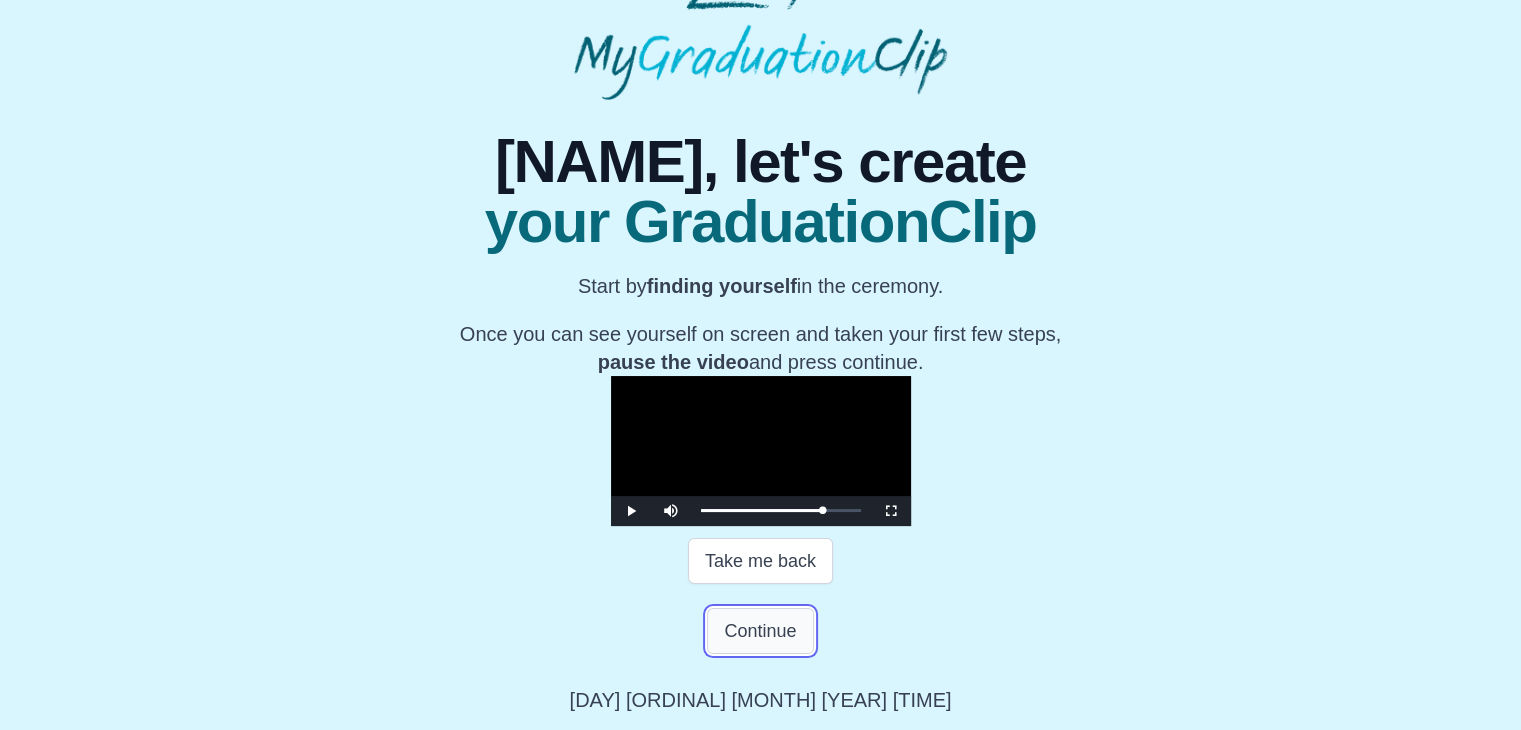 click on "Continue" at bounding box center (760, 631) 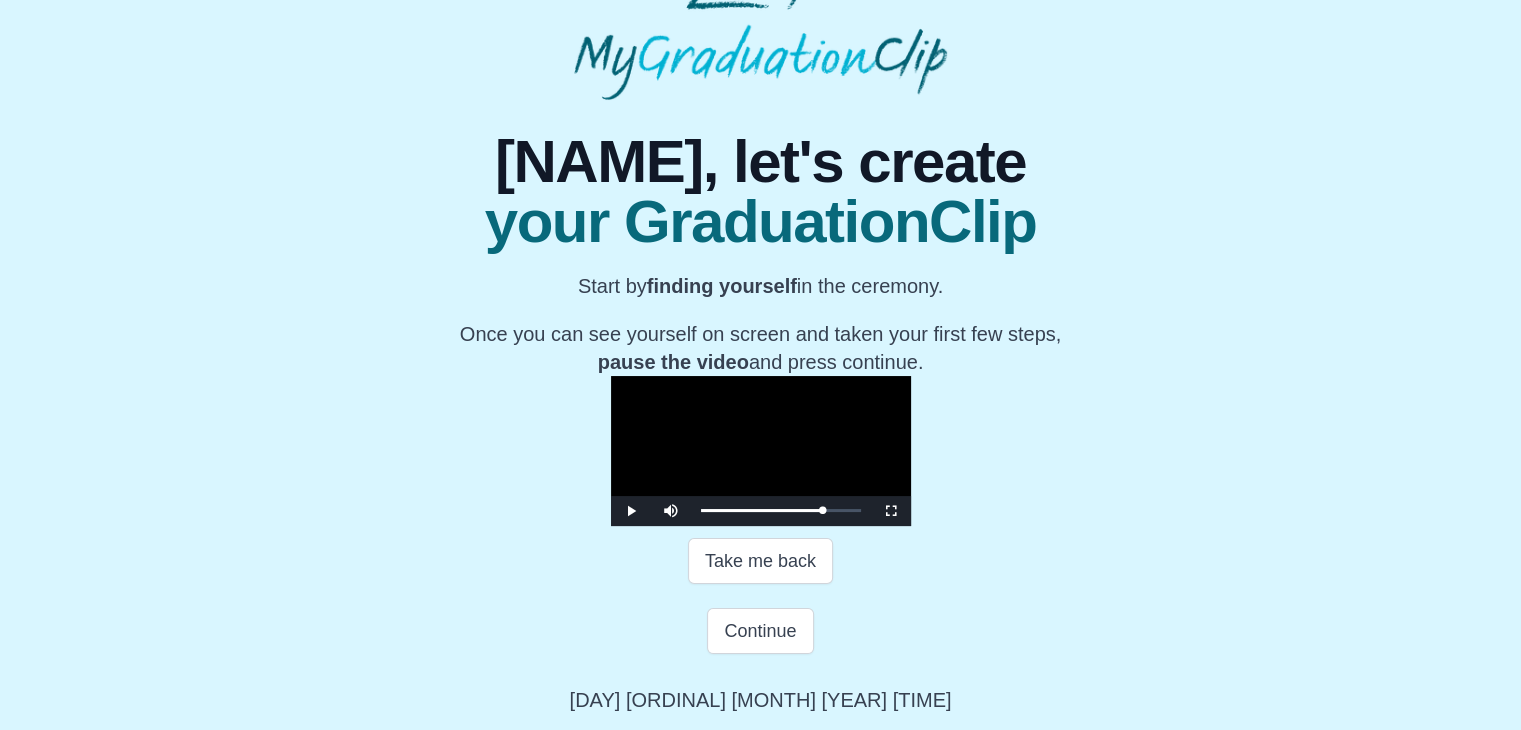 scroll, scrollTop: 0, scrollLeft: 0, axis: both 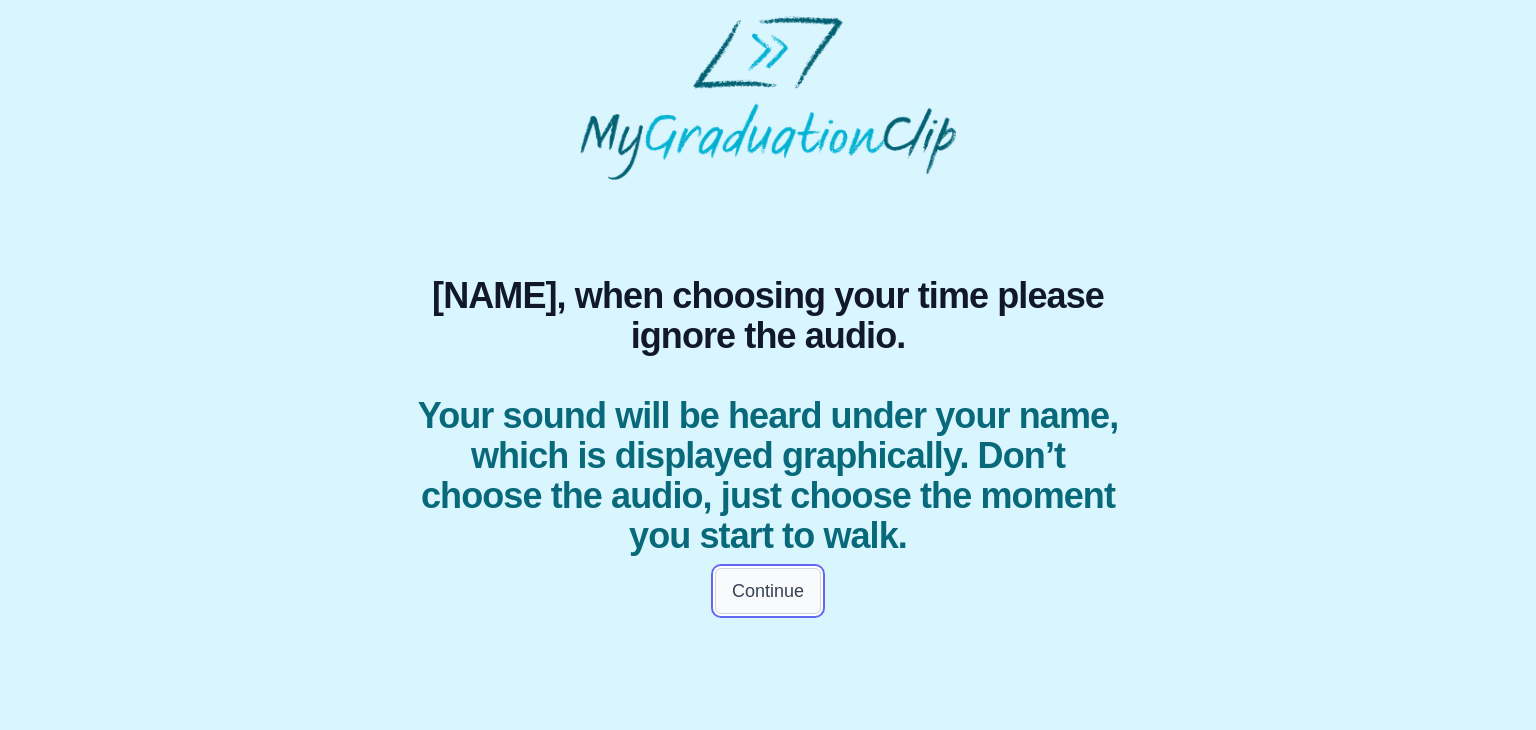click on "Continue" at bounding box center [768, 591] 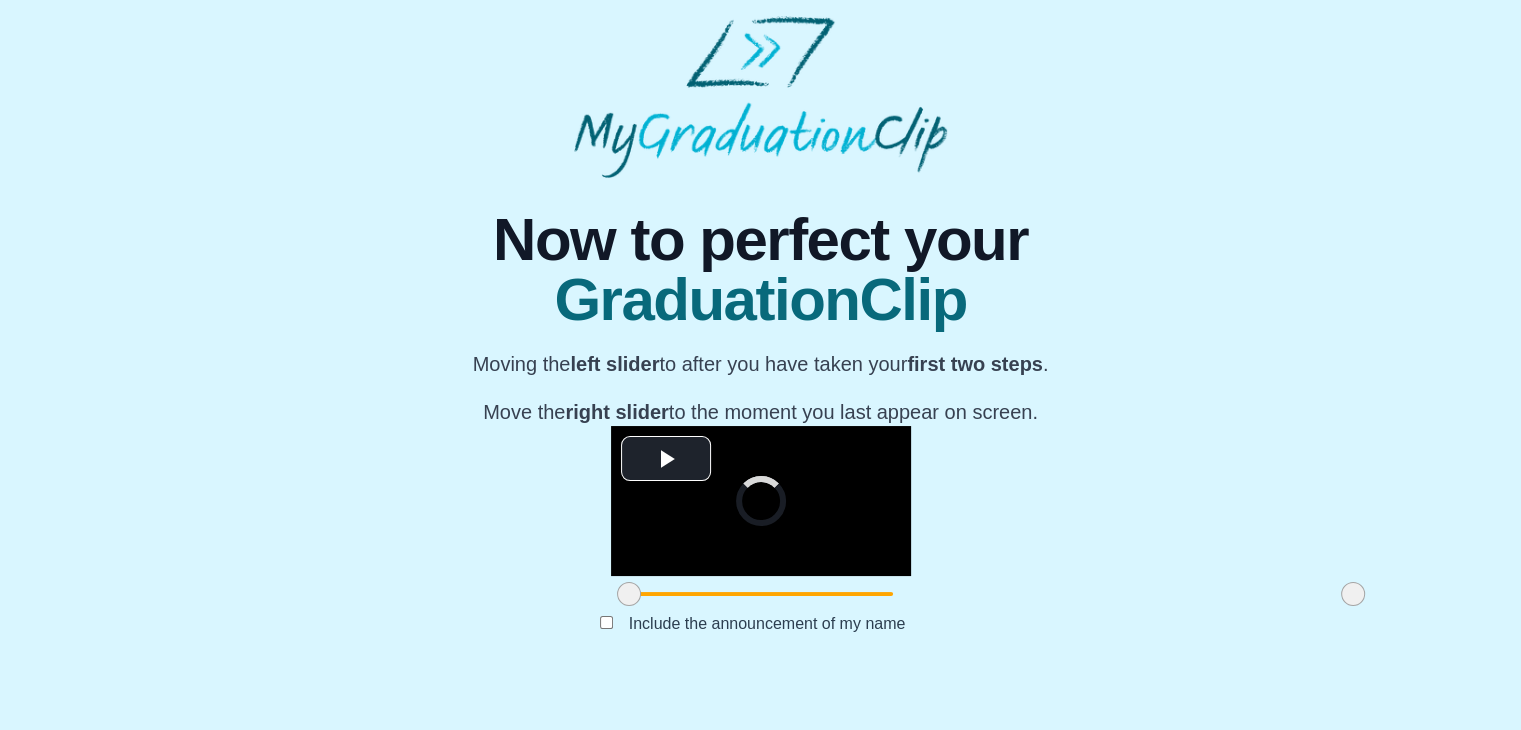scroll, scrollTop: 238, scrollLeft: 0, axis: vertical 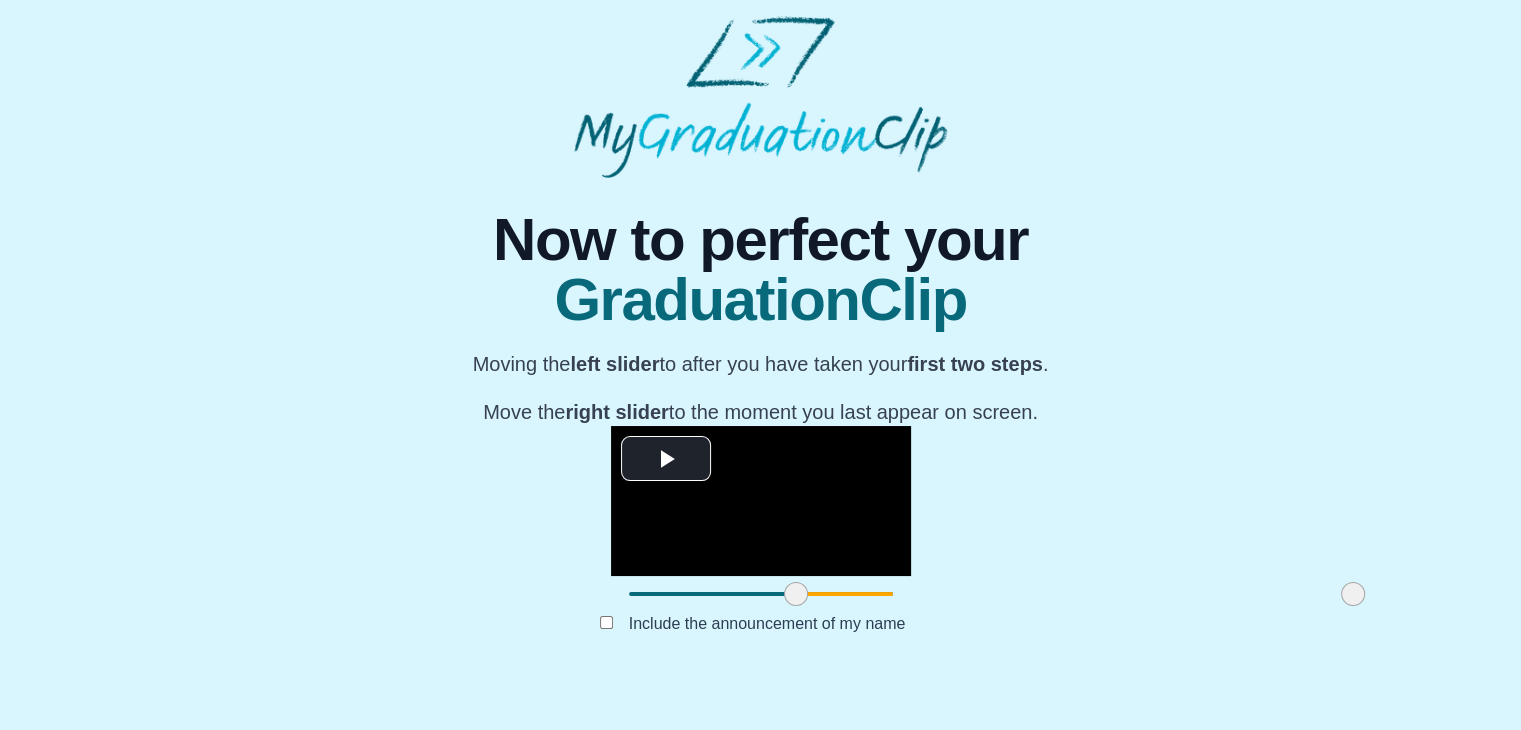 drag, startPoint x: 395, startPoint y: 624, endPoint x: 562, endPoint y: 645, distance: 168.31519 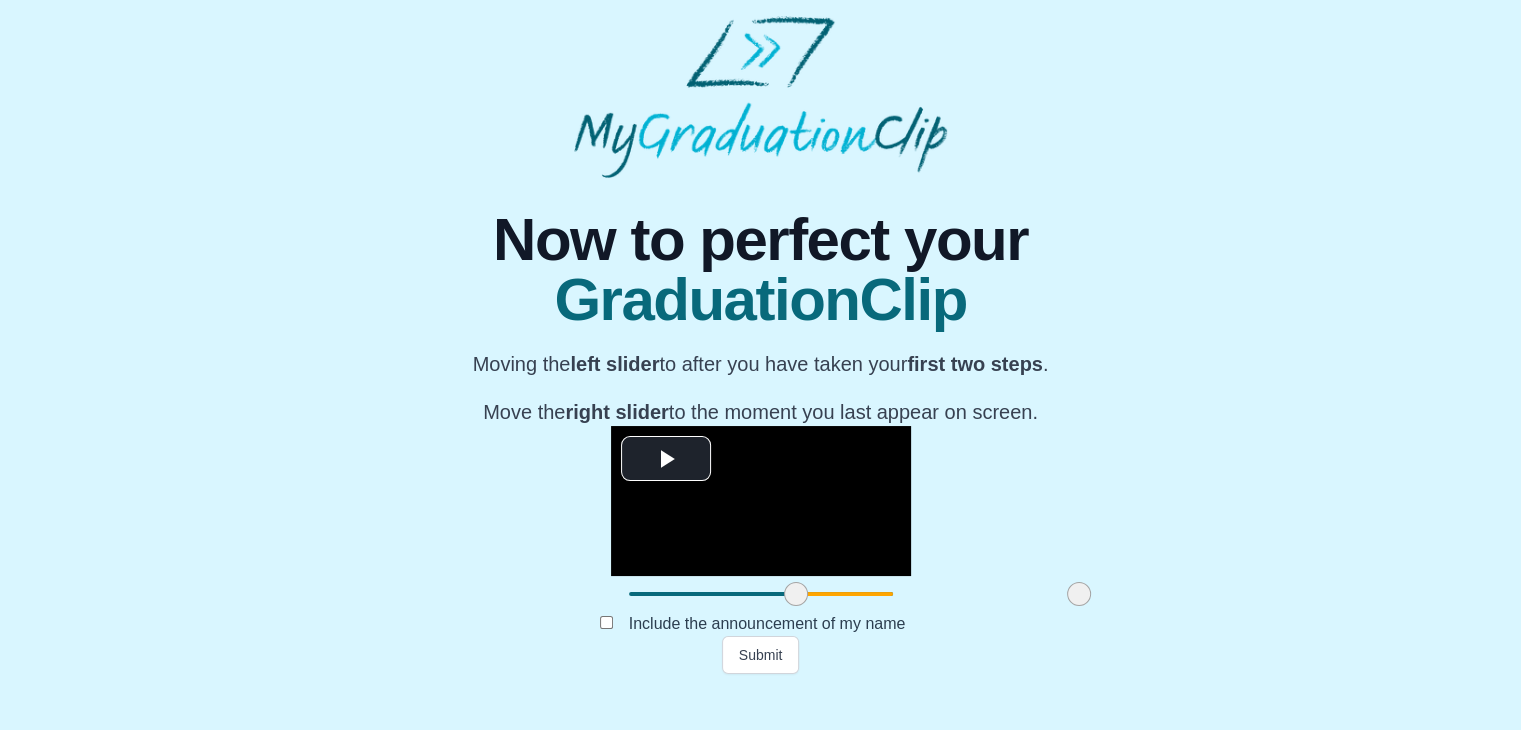drag, startPoint x: 1123, startPoint y: 637, endPoint x: 849, endPoint y: 624, distance: 274.30823 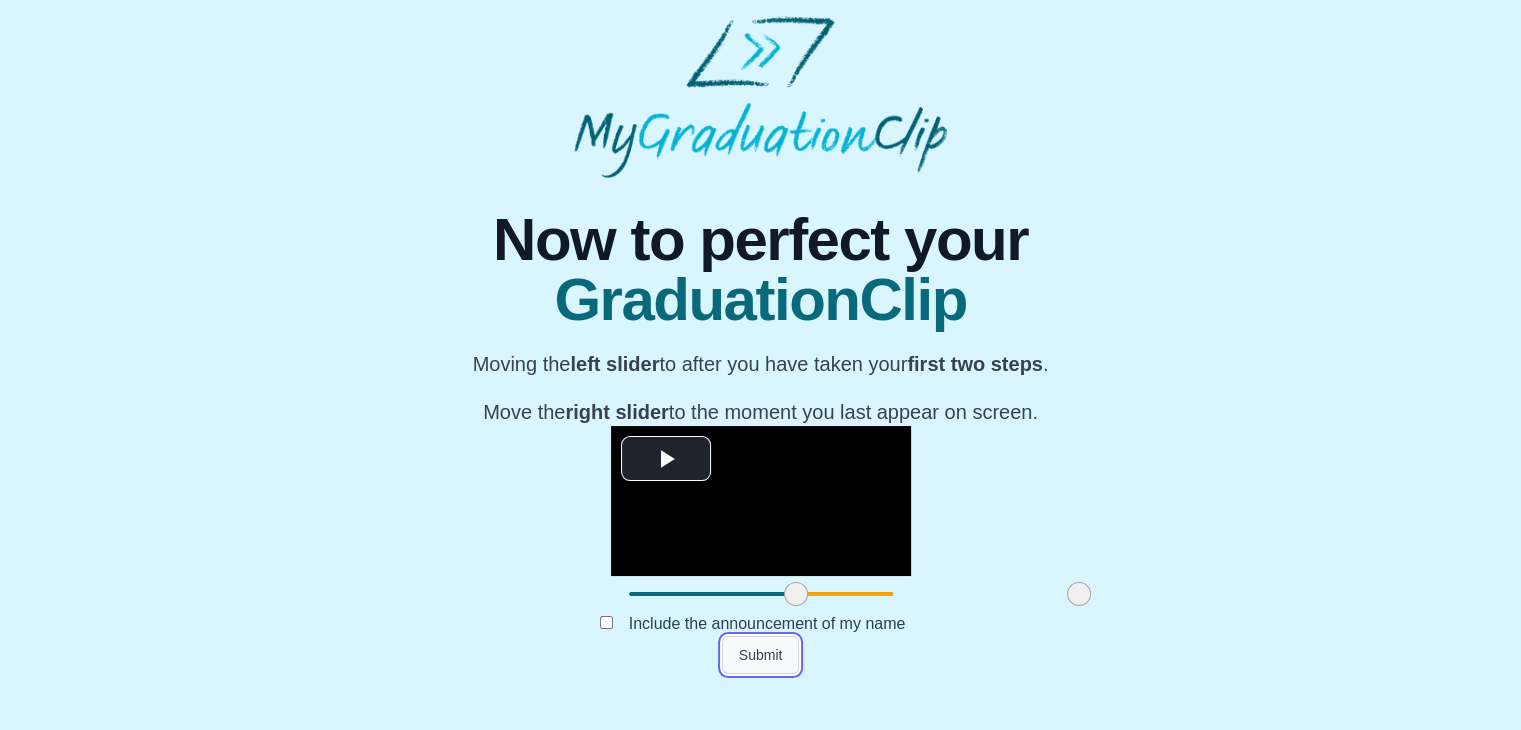 click on "Submit" at bounding box center [761, 655] 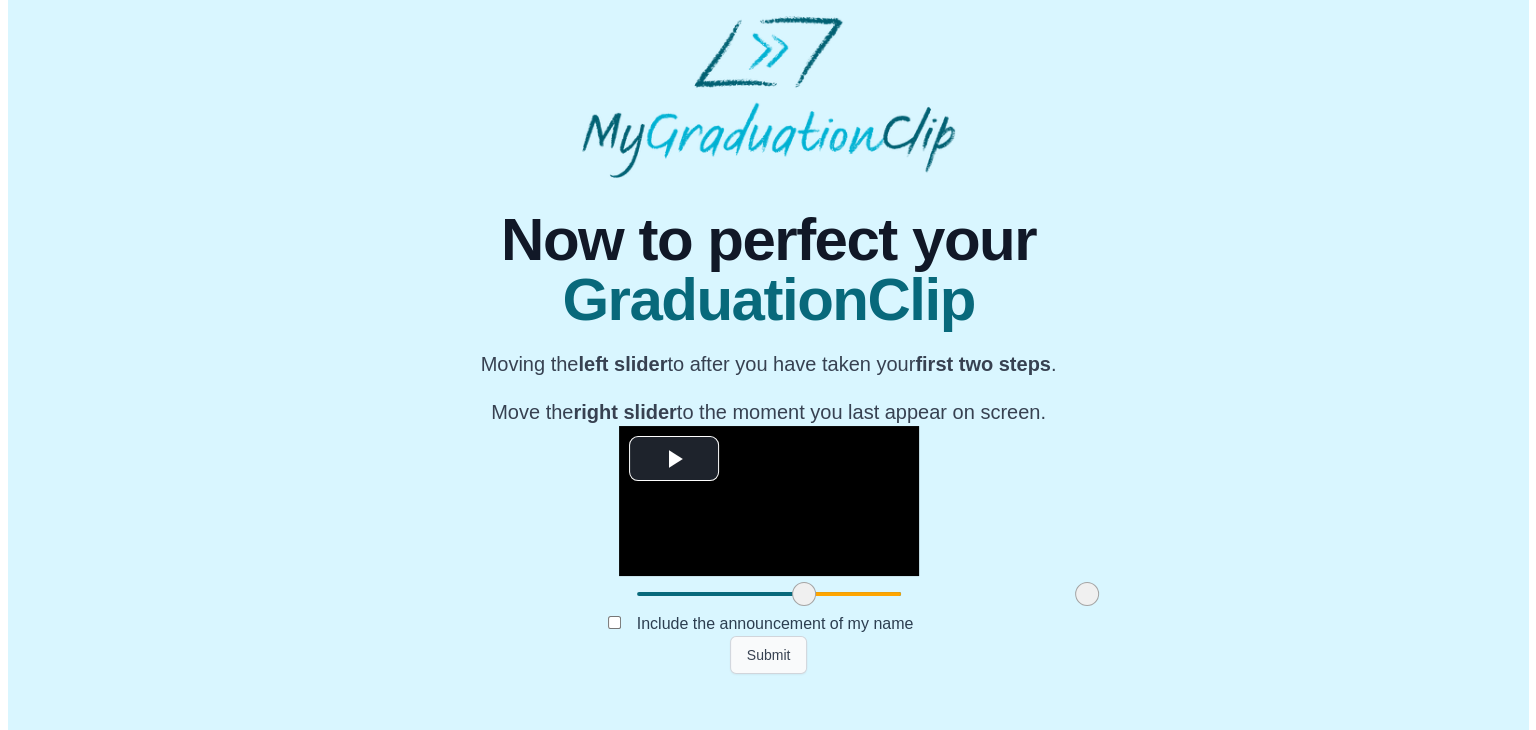 scroll, scrollTop: 0, scrollLeft: 0, axis: both 